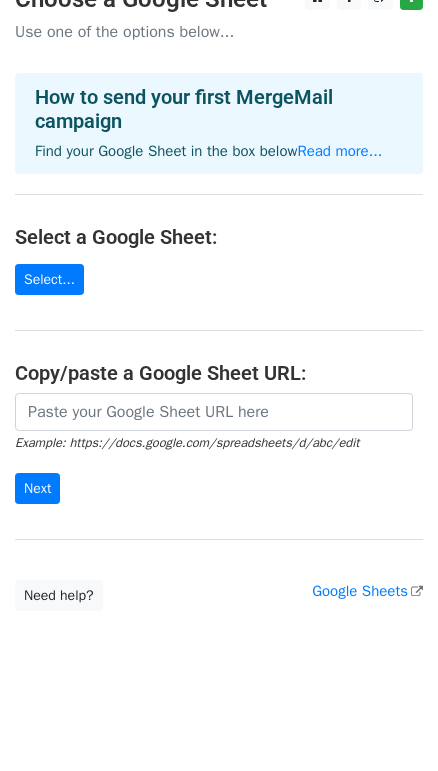 scroll, scrollTop: 0, scrollLeft: 0, axis: both 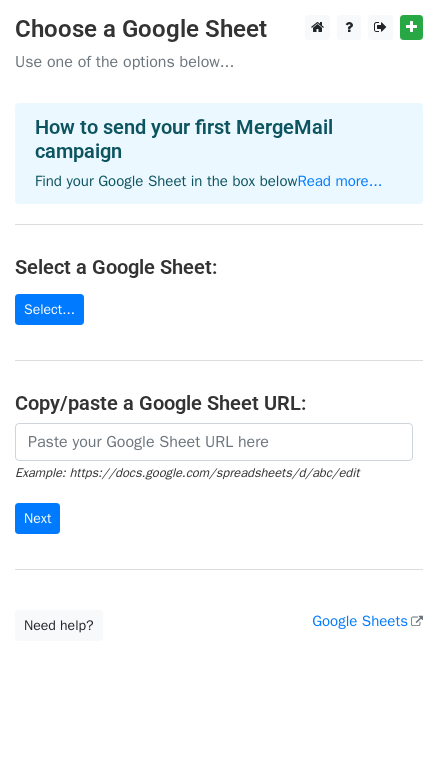 click on "Choose a Google Sheet
Use one of the options below...
How to send your first MergeMail campaign
Find your Google Sheet in the box below  Read more...
Select a Google Sheet:
Select...
Copy/paste a Google Sheet URL:
Example:
https://docs.google.com/spreadsheets/d/abc/edit
Next
Google Sheets
Need help?
Help
×
Why do I need to copy/paste a Google Sheet URL?
Normally, MergeMail would show you a list of your Google Sheets to choose from, but because you didn't allow MergeMail access to your Google Drive, it cannot show you a list of your Google Sheets. You can read more about permissions in our  support pages .
If you'd like to see a list of your Google Sheets, you'll need to  sign out of MergeMail  and then sign back in and allow access to your Google Drive.
Are your recipients in a CSV or Excel file?
Import your CSV or Excel file into a Google Sheet  then try again.
Read our" at bounding box center (219, 328) 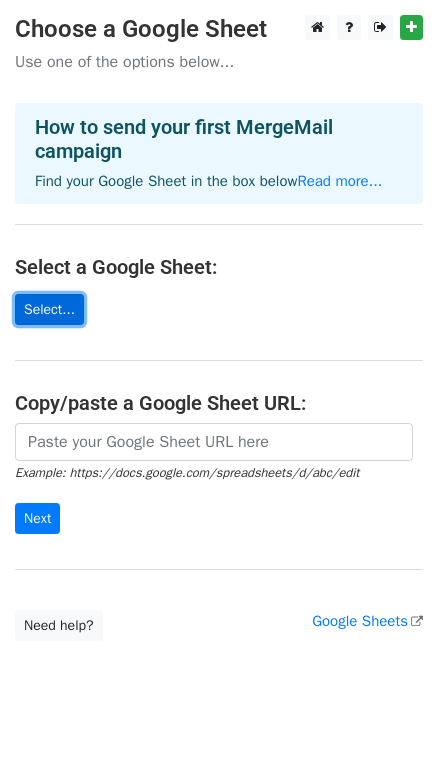 click on "Select..." at bounding box center [49, 309] 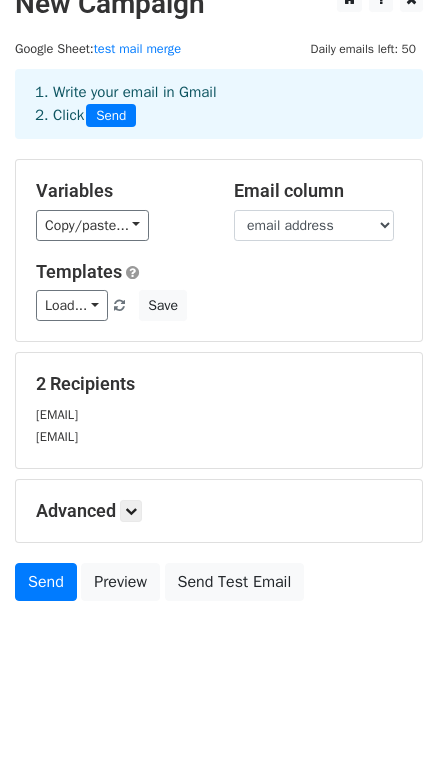 scroll, scrollTop: 130, scrollLeft: 0, axis: vertical 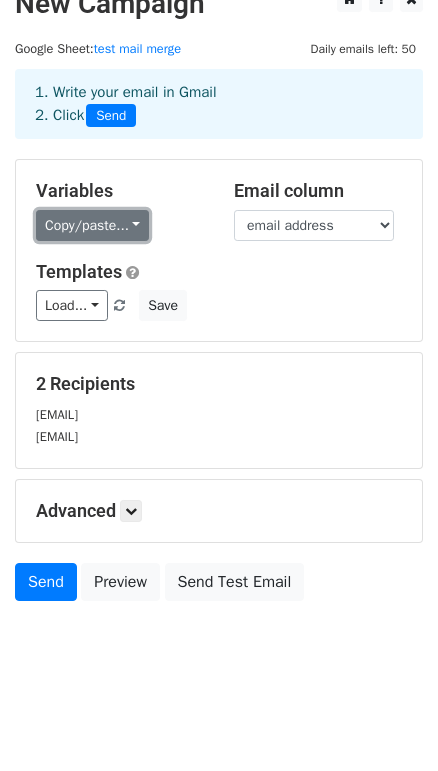 click on "Copy/paste..." at bounding box center (92, 225) 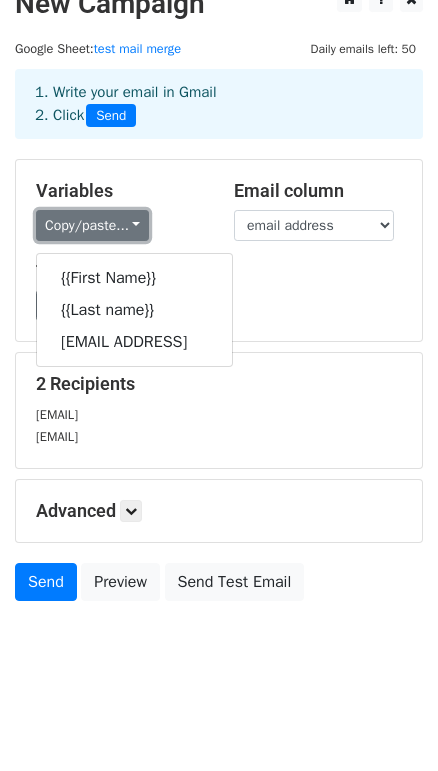 scroll, scrollTop: 90, scrollLeft: 0, axis: vertical 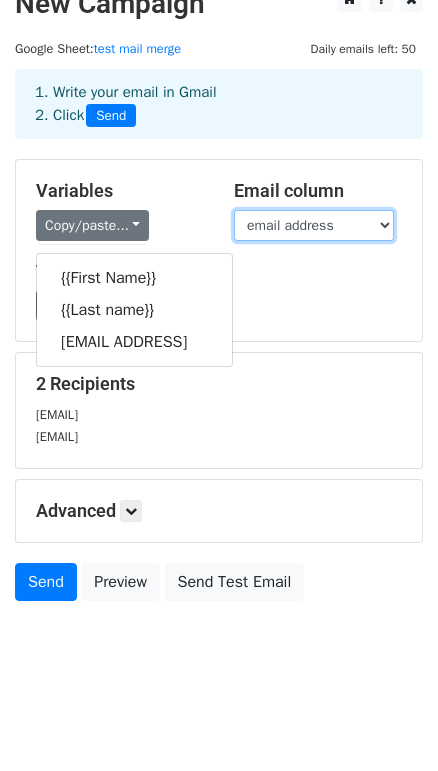 click on "[FIRST] [LAST]
[EMAIL]" at bounding box center [314, 225] 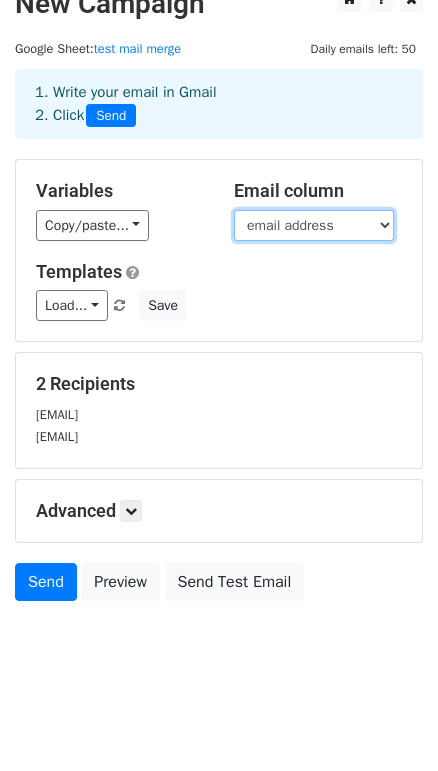 click on "[FIRST] [LAST]
[EMAIL]" at bounding box center [314, 225] 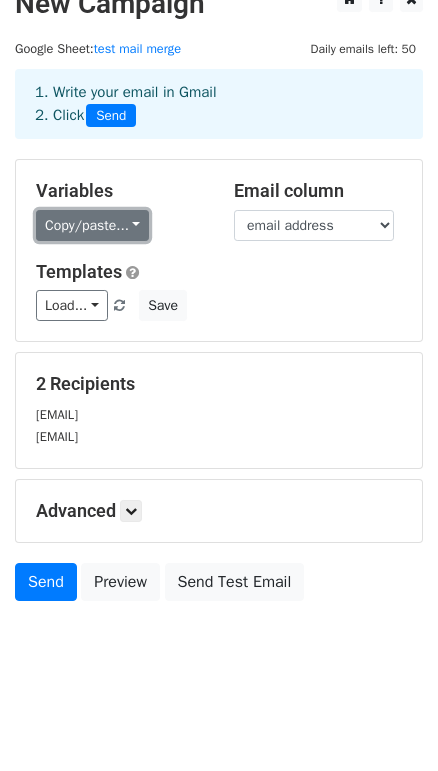 click on "Copy/paste..." at bounding box center (92, 225) 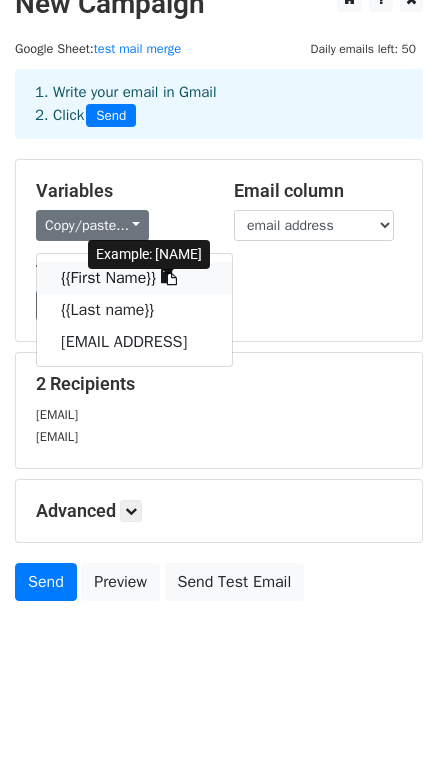 click on "{{First Name}}" at bounding box center [134, 278] 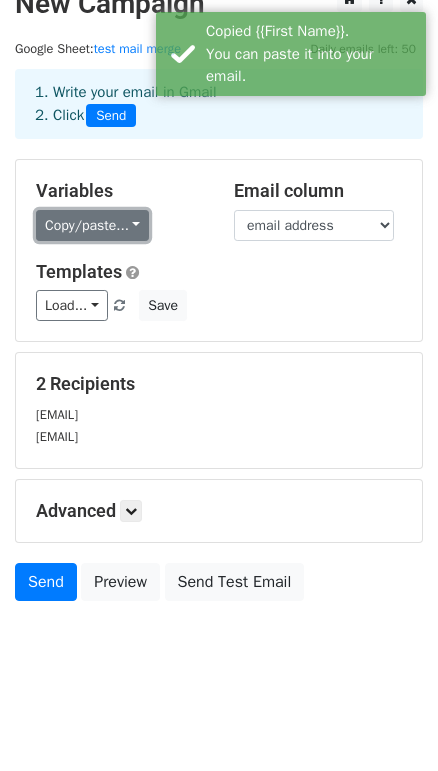 click on "Copy/paste..." at bounding box center [92, 225] 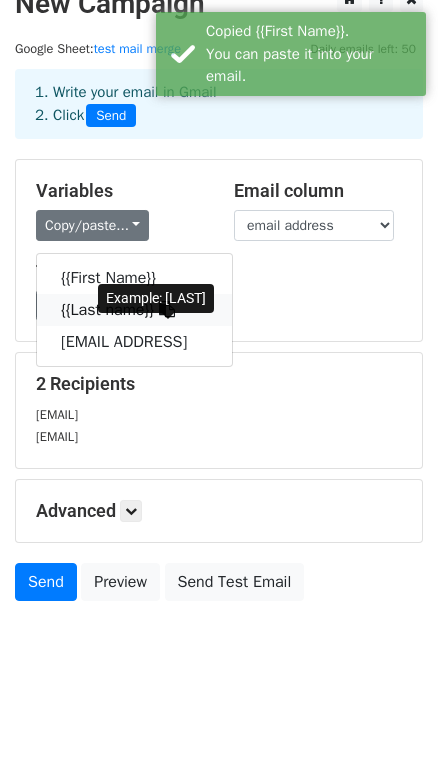 click on "{{Last name}}" at bounding box center (134, 310) 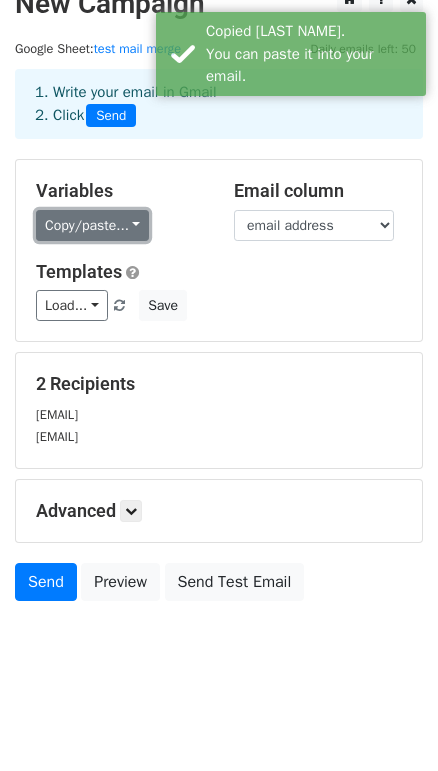 click on "Copy/paste..." at bounding box center [92, 225] 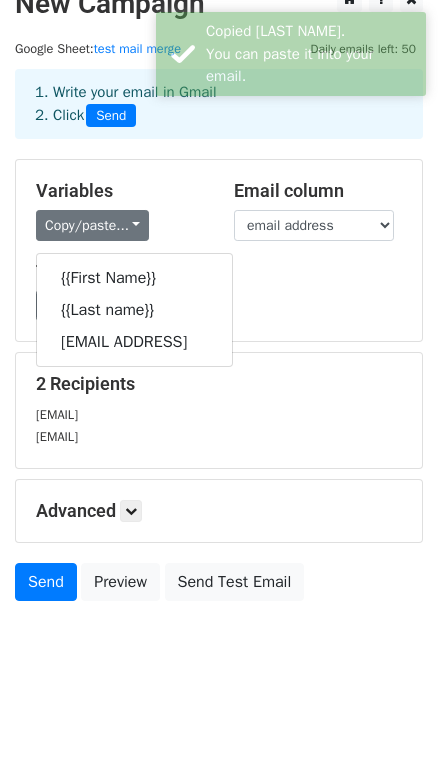 click on "Load...
No templates saved
Save" at bounding box center [219, 305] 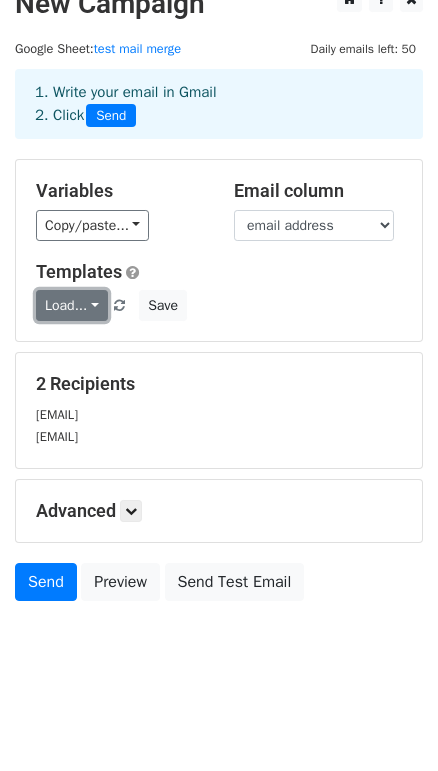 click on "Load..." at bounding box center (72, 305) 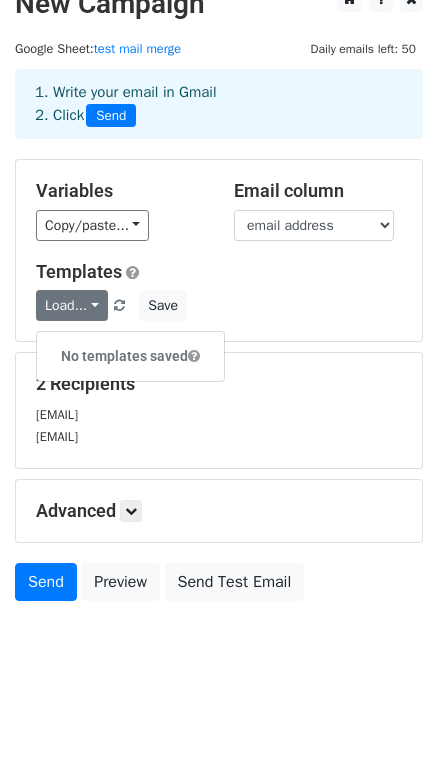 click on "Load...
No templates saved
Save" at bounding box center (219, 305) 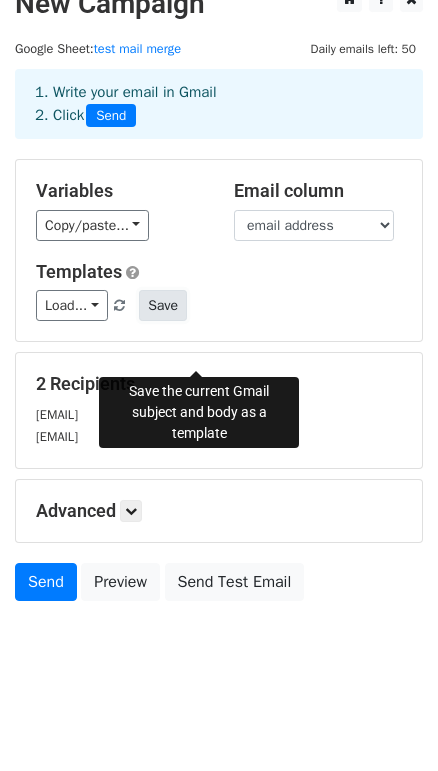 click on "Save" at bounding box center (163, 305) 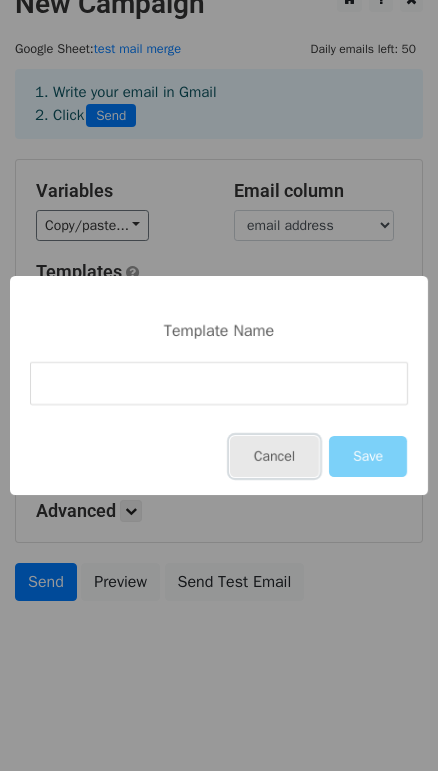 click on "Cancel" at bounding box center (274, 456) 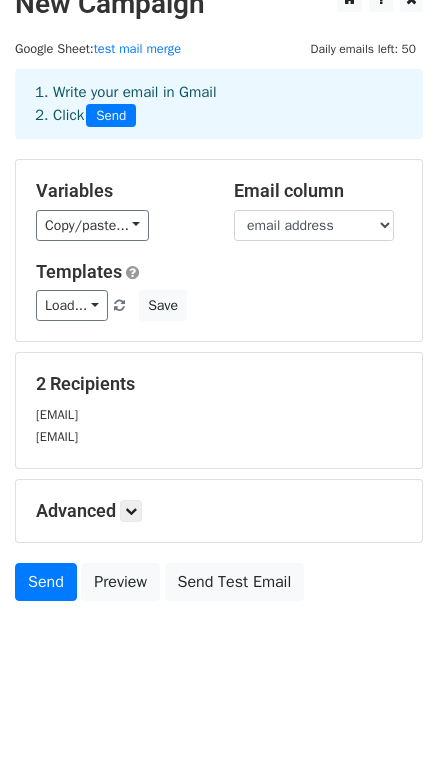 scroll, scrollTop: 130, scrollLeft: 0, axis: vertical 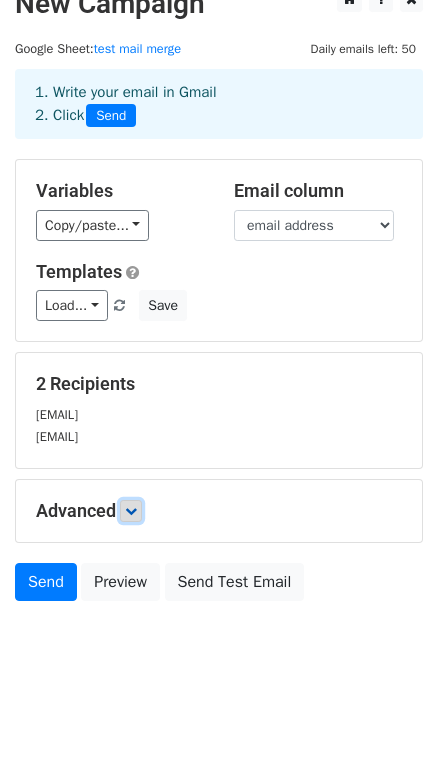 click at bounding box center [131, 511] 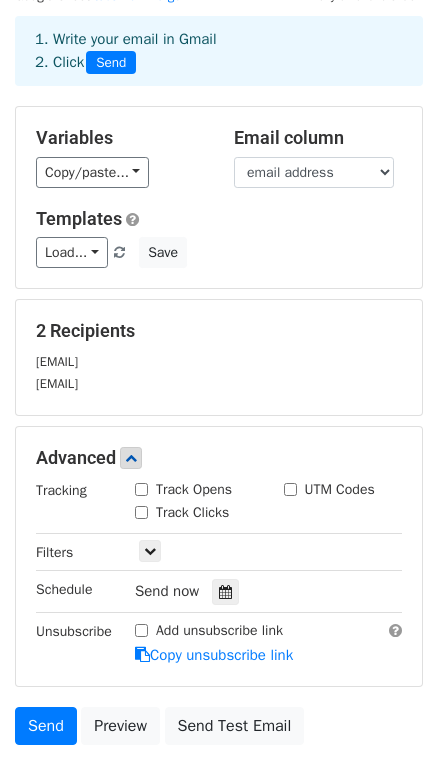 scroll, scrollTop: 0, scrollLeft: 0, axis: both 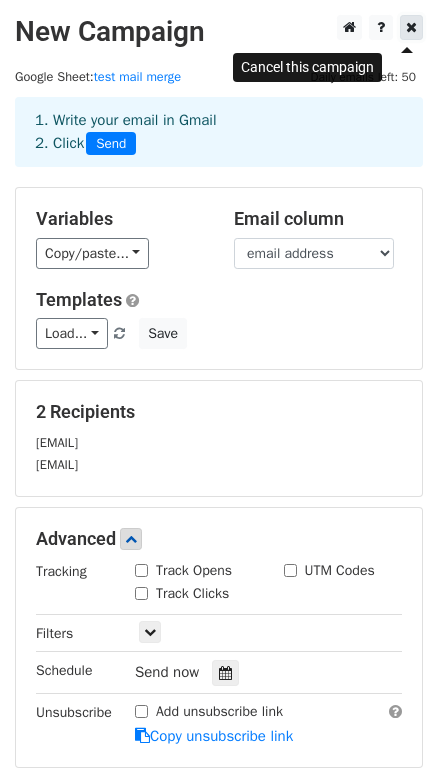 click at bounding box center (411, 27) 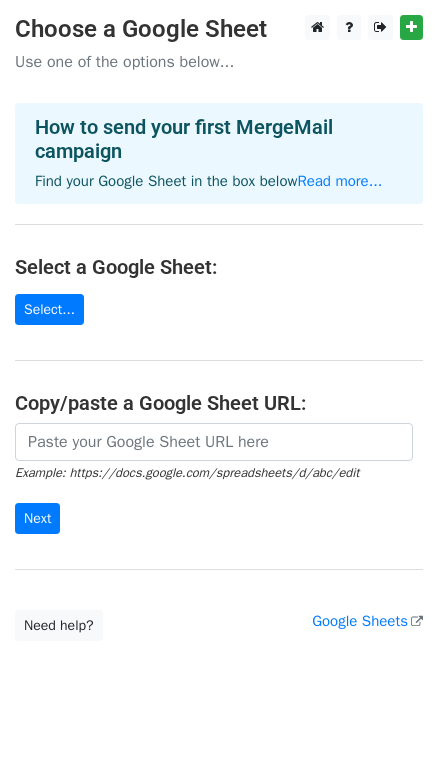 scroll, scrollTop: 0, scrollLeft: 0, axis: both 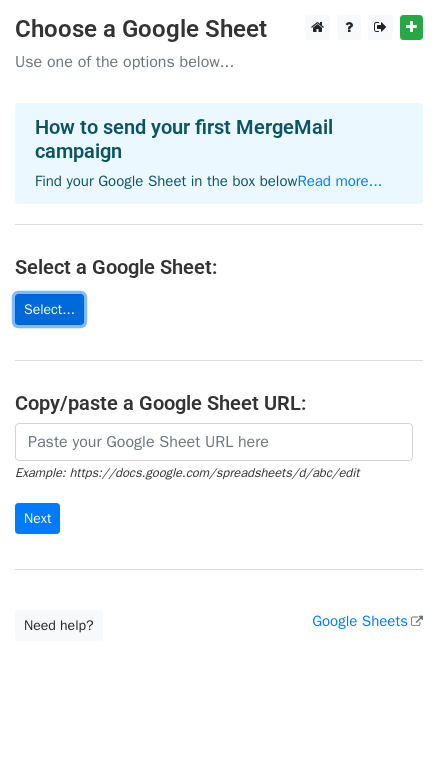 click on "Select..." at bounding box center [49, 309] 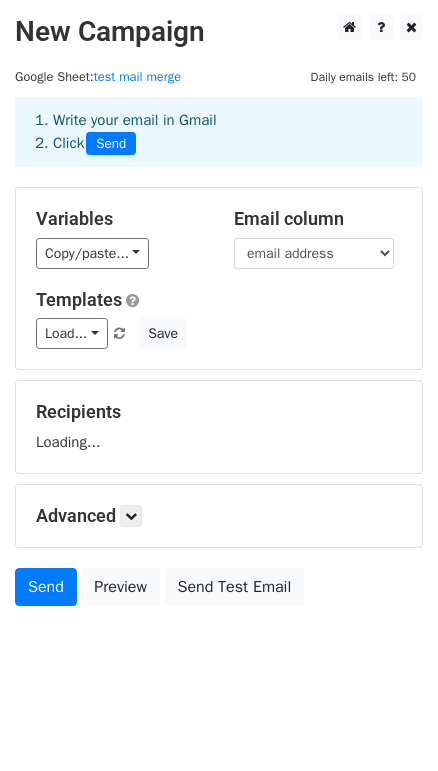 scroll, scrollTop: 0, scrollLeft: 0, axis: both 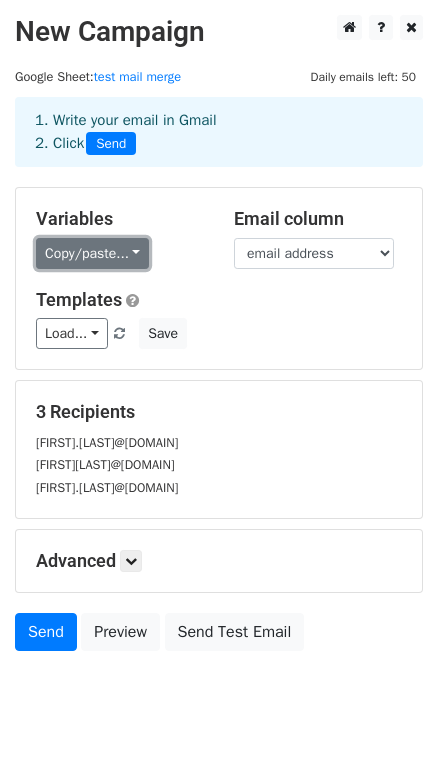 click on "Copy/paste..." at bounding box center (92, 253) 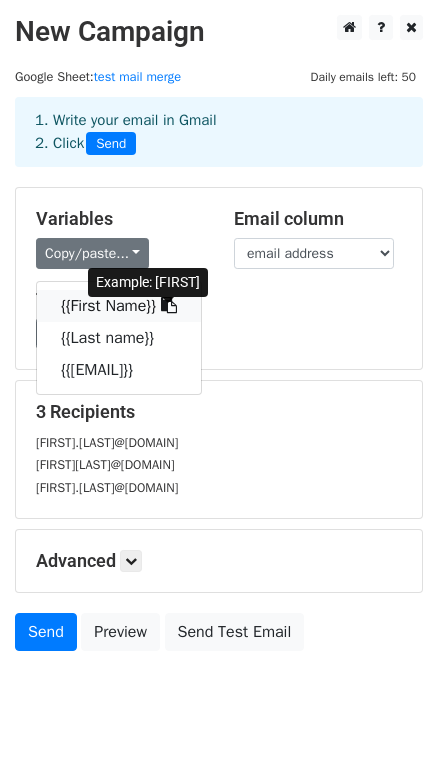 click on "{{First Name}}" at bounding box center [119, 306] 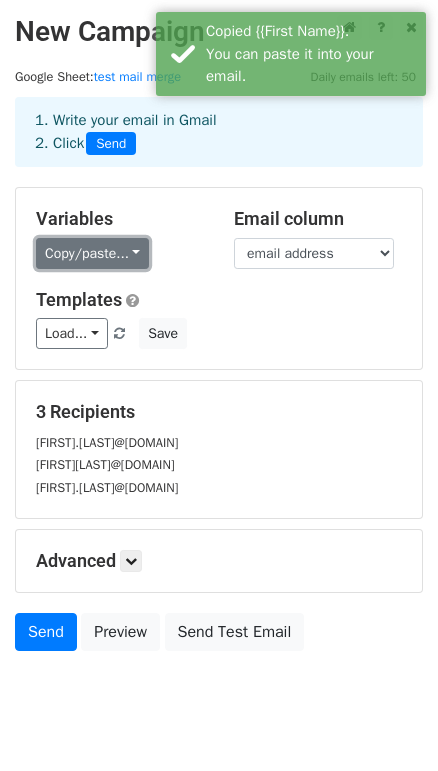 click on "Copy/paste..." at bounding box center (92, 253) 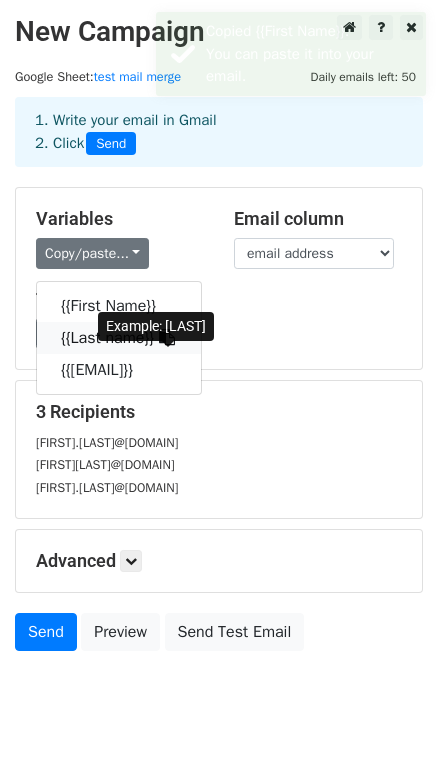 click on "{{Last name}}" at bounding box center (119, 338) 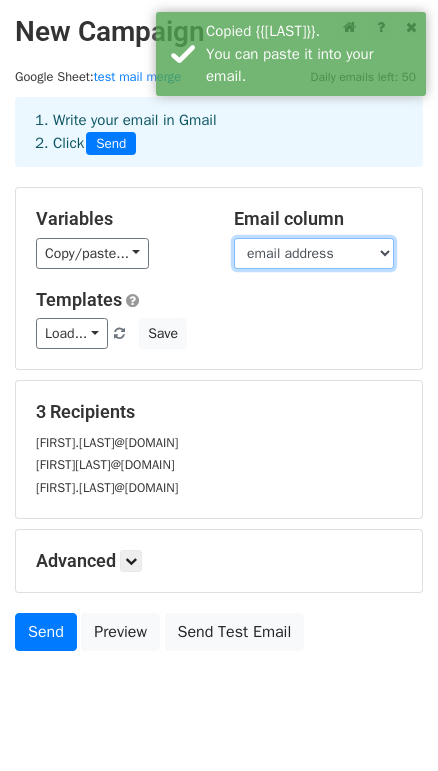 click on "First Name
Last name
email address" at bounding box center [314, 253] 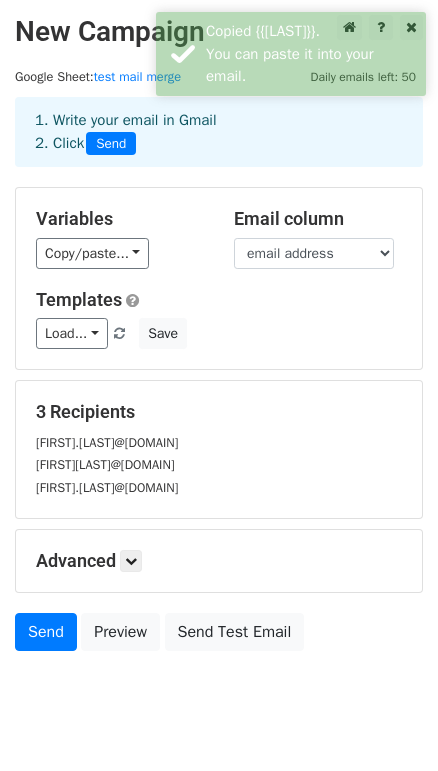 click on "Load...
No templates saved
Save" at bounding box center [219, 333] 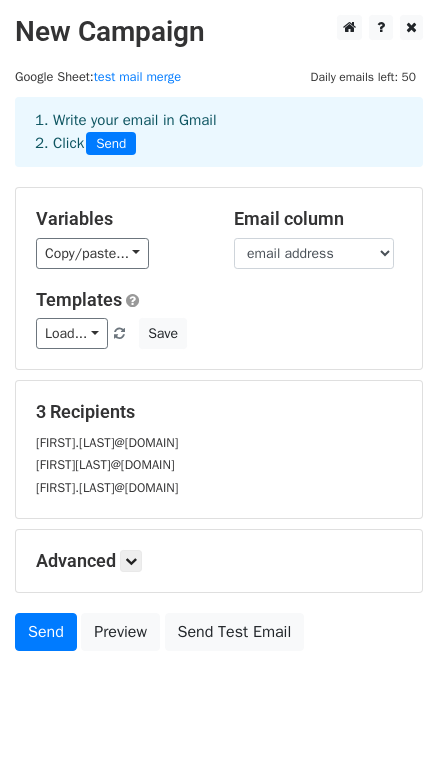scroll, scrollTop: 90, scrollLeft: 0, axis: vertical 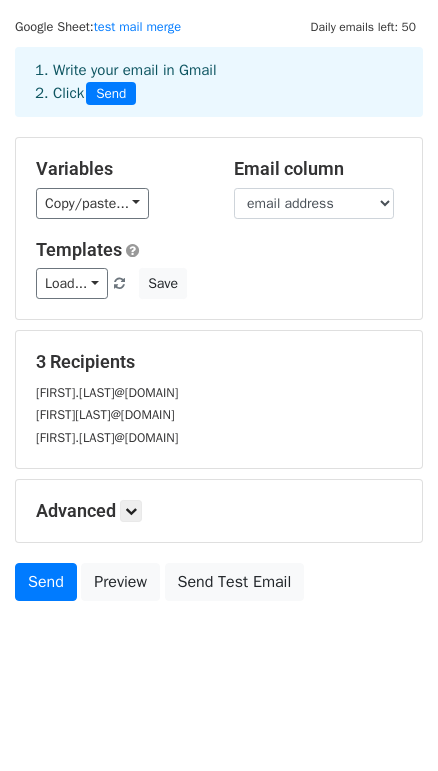 click on "Templates
Load...
No templates saved
Save" at bounding box center [219, 269] 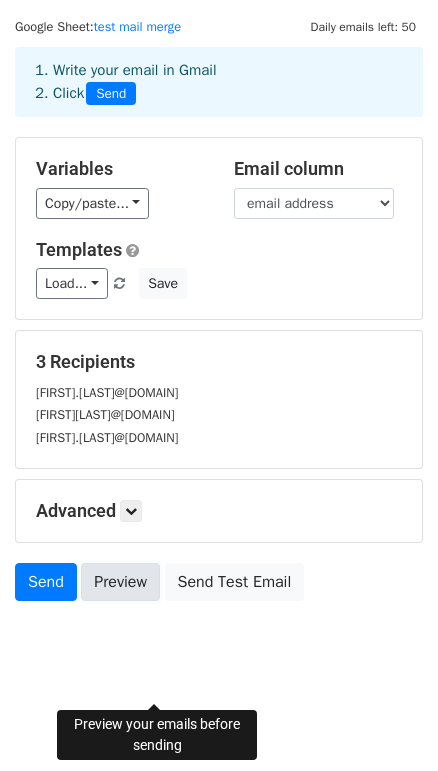click on "Preview" at bounding box center (120, 582) 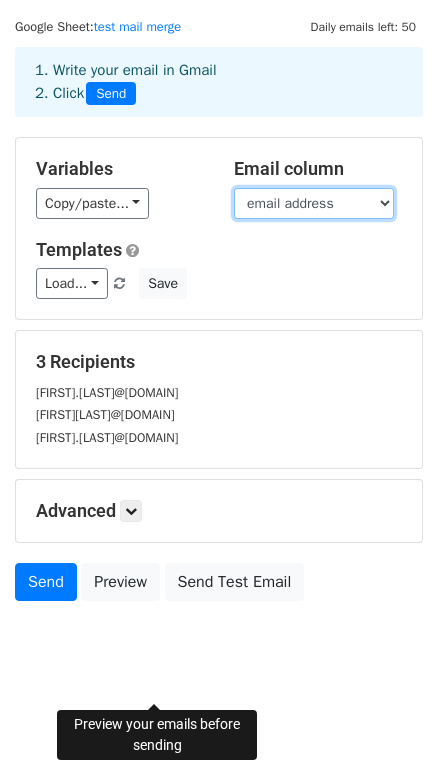 click on "First Name
Last name
email address" at bounding box center (314, 203) 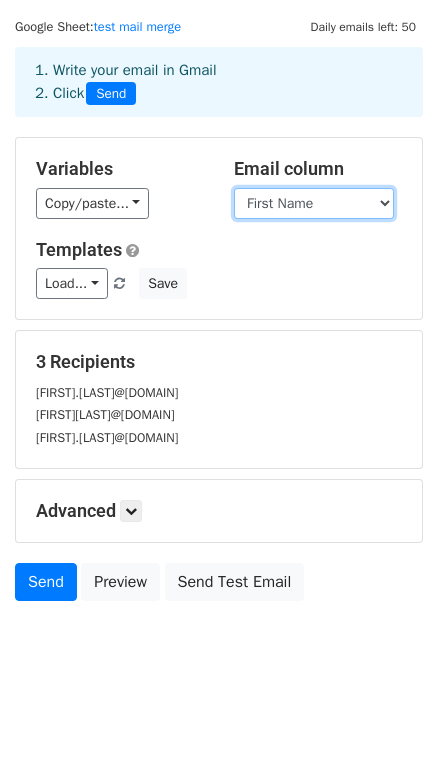 click on "First Name
Last name
email address" at bounding box center (314, 203) 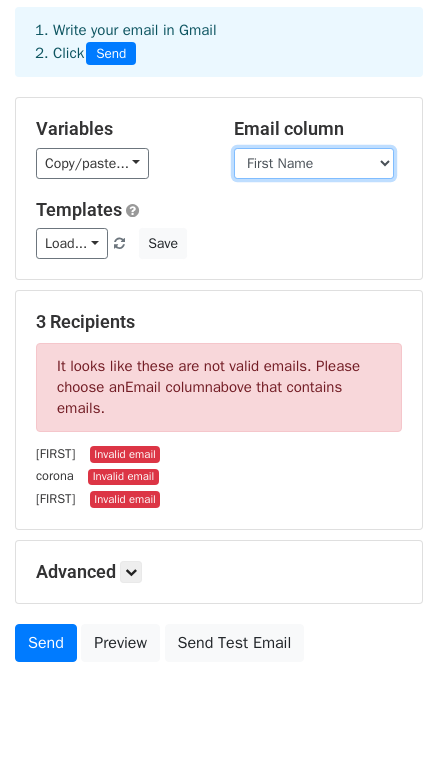 click on "First Name
Last name
email address" at bounding box center [314, 163] 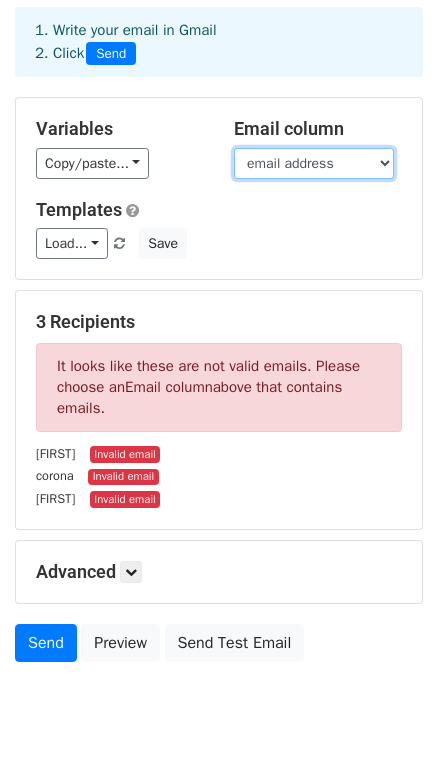 click on "First Name
Last name
email address" at bounding box center [314, 163] 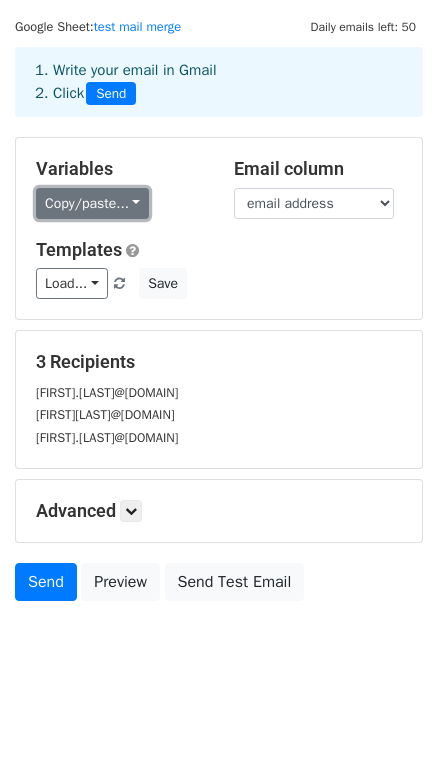 click on "Copy/paste..." at bounding box center [92, 203] 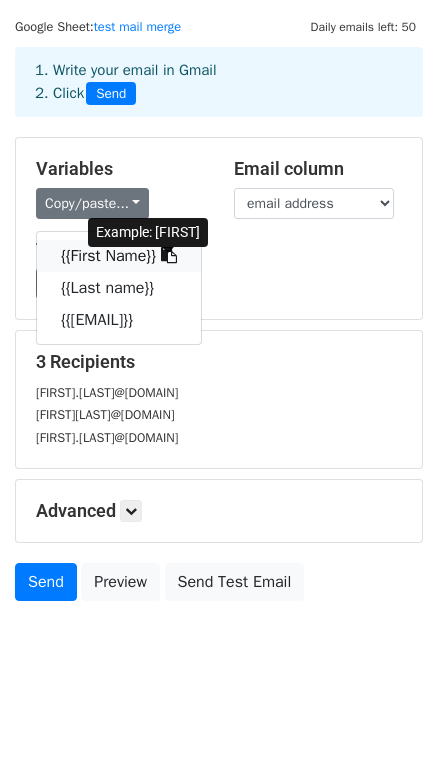 click on "{{First Name}}" at bounding box center (119, 256) 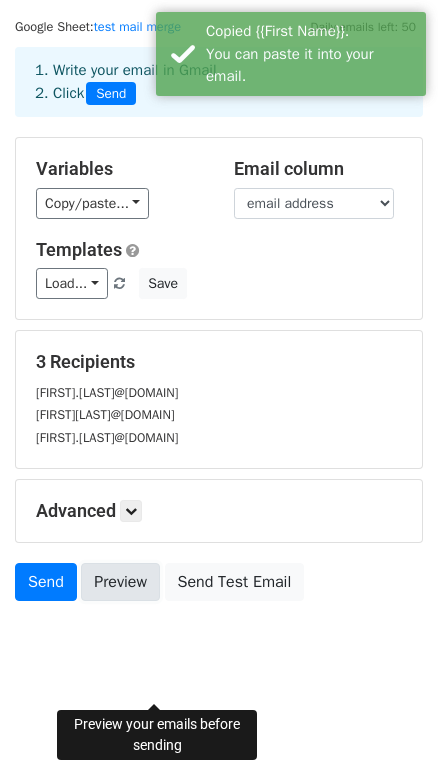 click on "Preview" at bounding box center (120, 582) 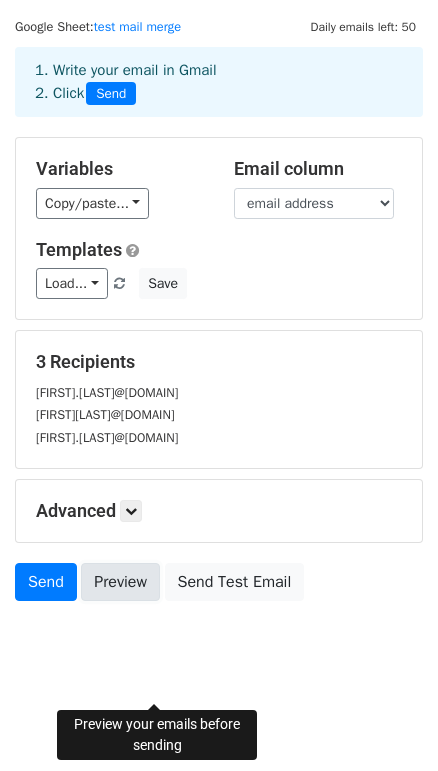 click on "Preview" at bounding box center [120, 582] 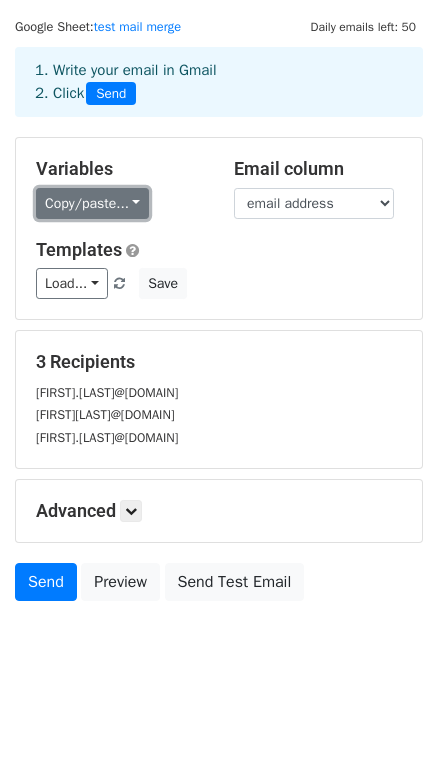 click on "Copy/paste..." at bounding box center (92, 203) 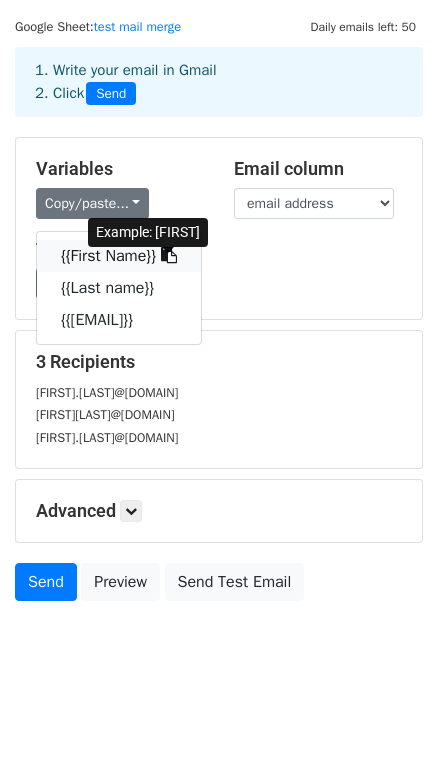 click on "{{First Name}}" at bounding box center (119, 256) 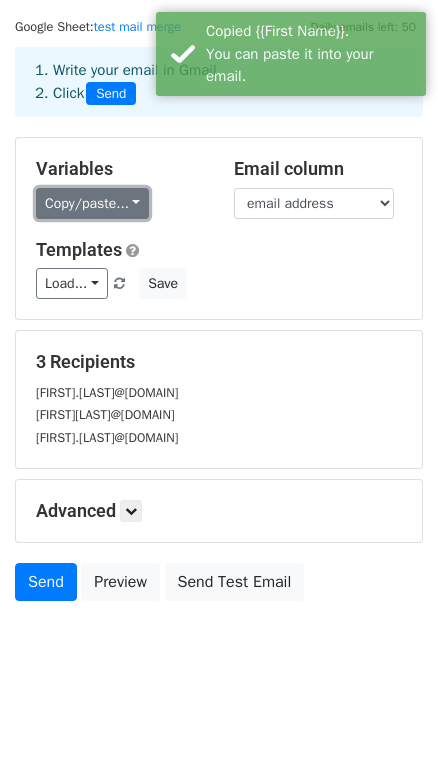 click on "Copy/paste..." at bounding box center [92, 203] 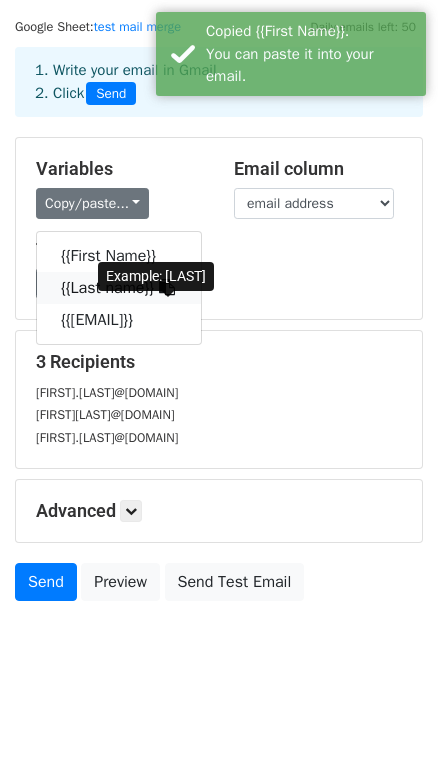 click on "{{Last name}}" at bounding box center [119, 288] 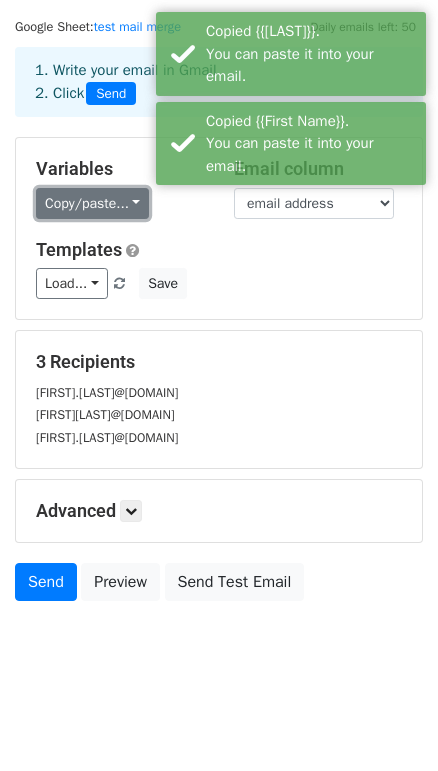 click on "Copy/paste..." at bounding box center (92, 203) 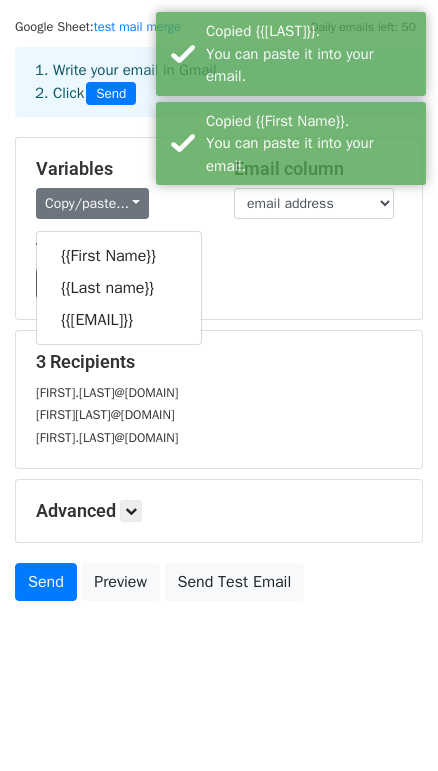 click on "Templates" at bounding box center (219, 250) 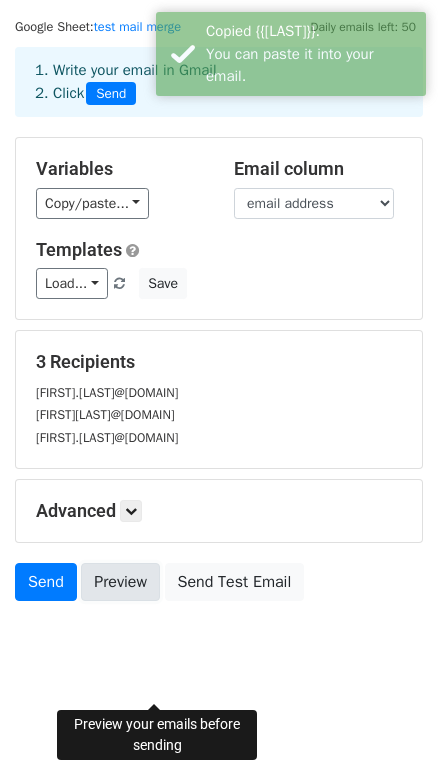 click on "Preview" at bounding box center (120, 582) 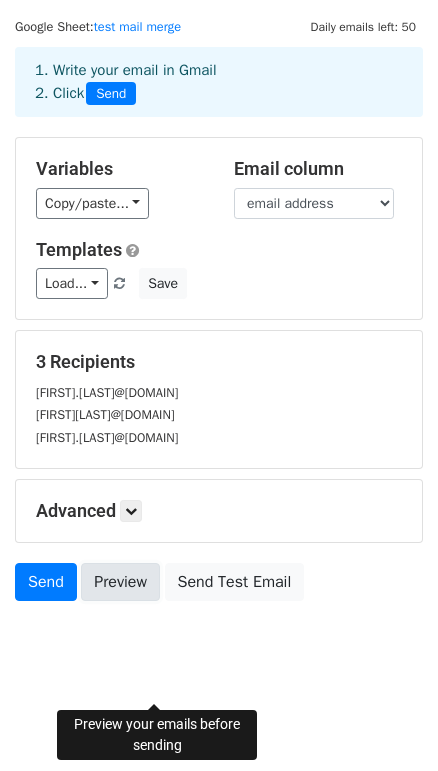click on "Preview" at bounding box center [120, 582] 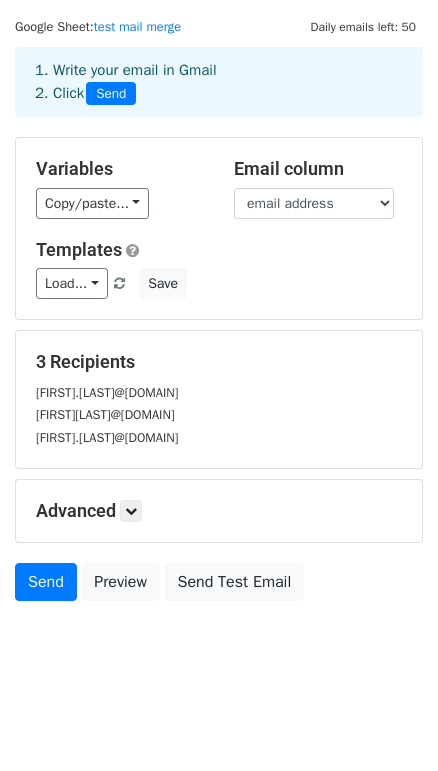 click on "[EMAIL]" at bounding box center (219, 414) 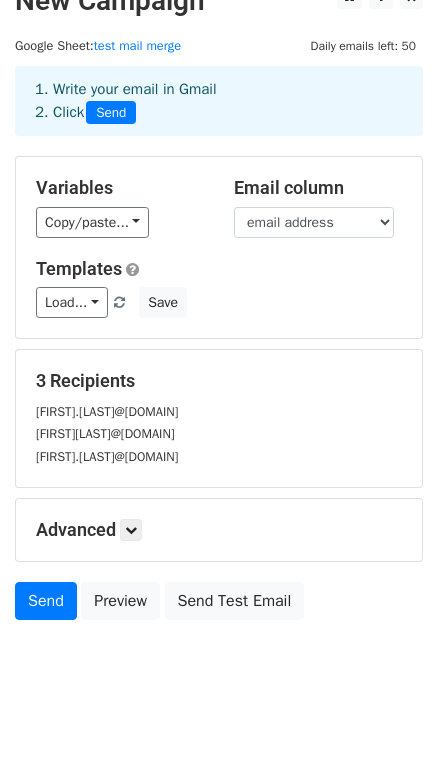 scroll, scrollTop: 0, scrollLeft: 0, axis: both 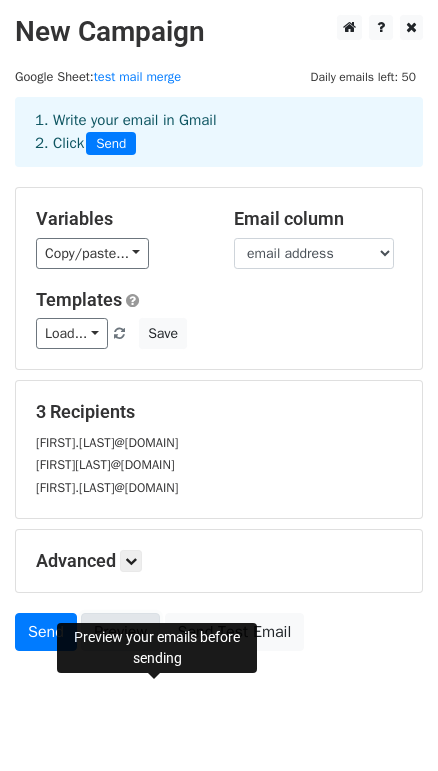click on "Preview" at bounding box center (120, 632) 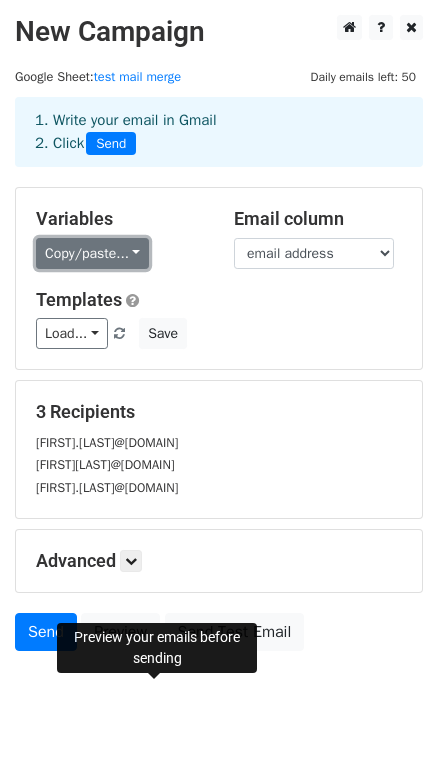 click on "Copy/paste..." at bounding box center [92, 253] 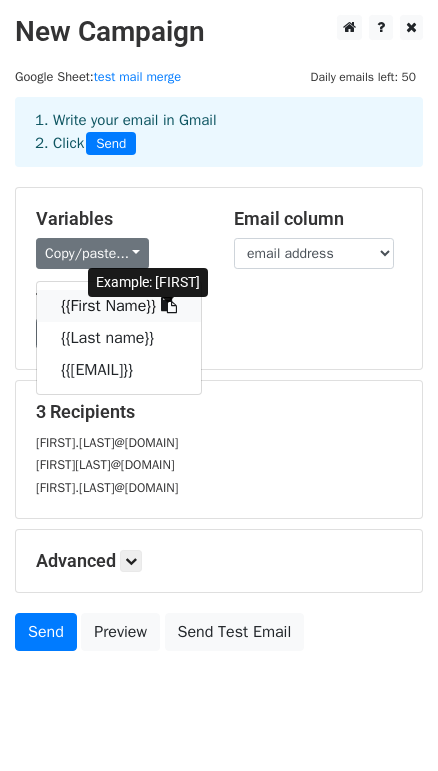 click at bounding box center (169, 305) 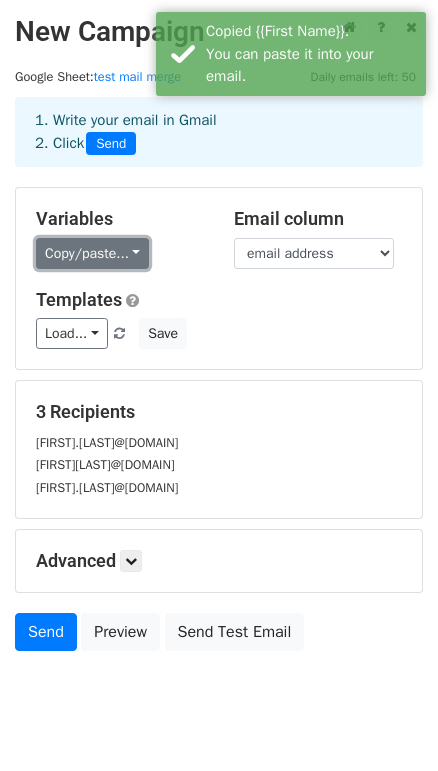 click on "Copy/paste..." at bounding box center [92, 253] 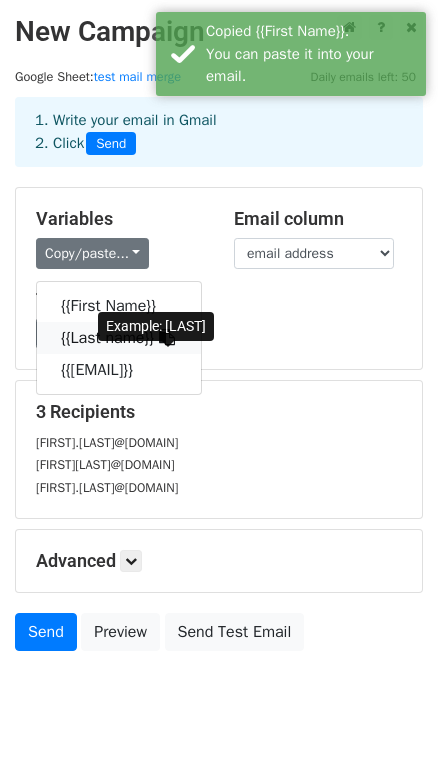 click on "{{Last name}}" at bounding box center (119, 338) 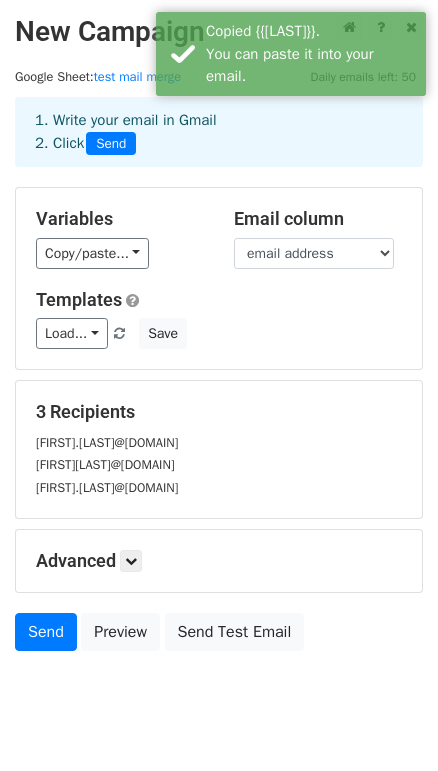 click on "Load...
No templates saved
Save" at bounding box center (219, 333) 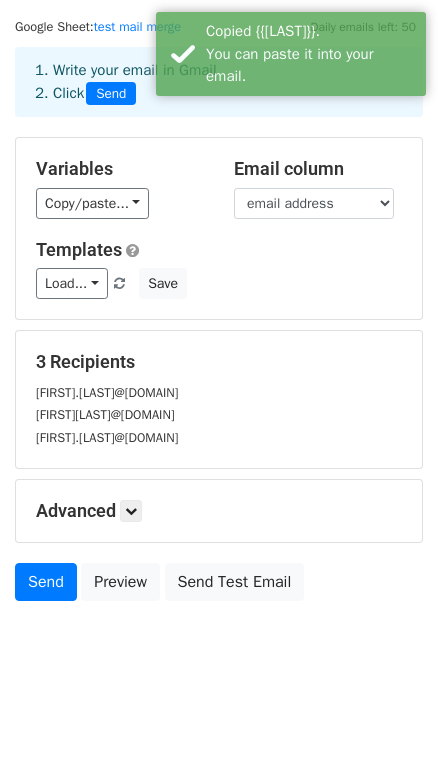 scroll, scrollTop: 90, scrollLeft: 0, axis: vertical 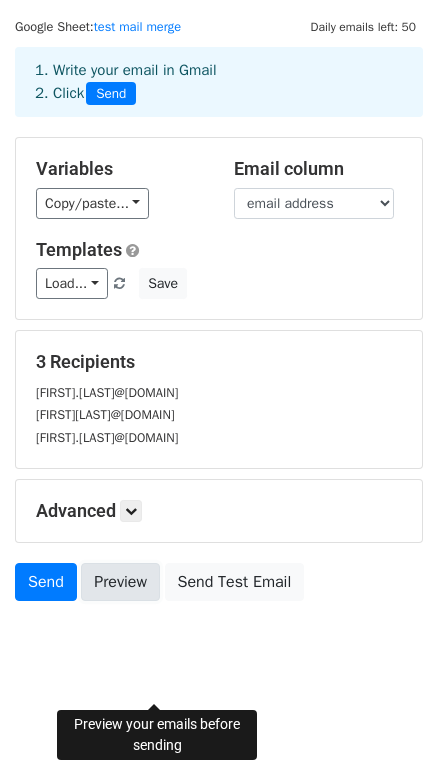 click on "Preview" at bounding box center [120, 582] 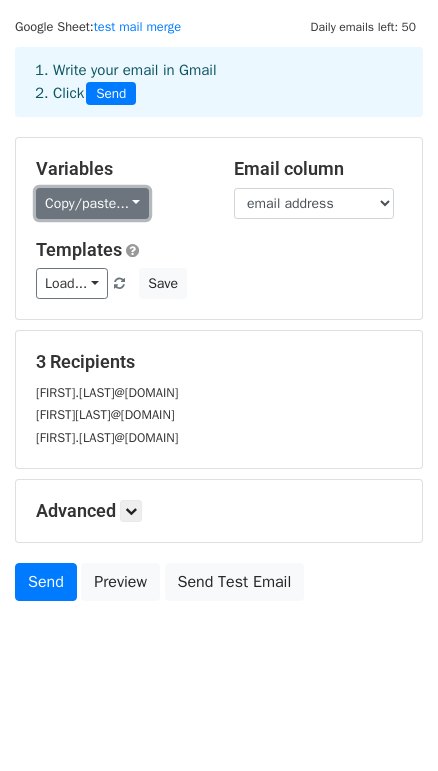 click on "Copy/paste..." at bounding box center (92, 203) 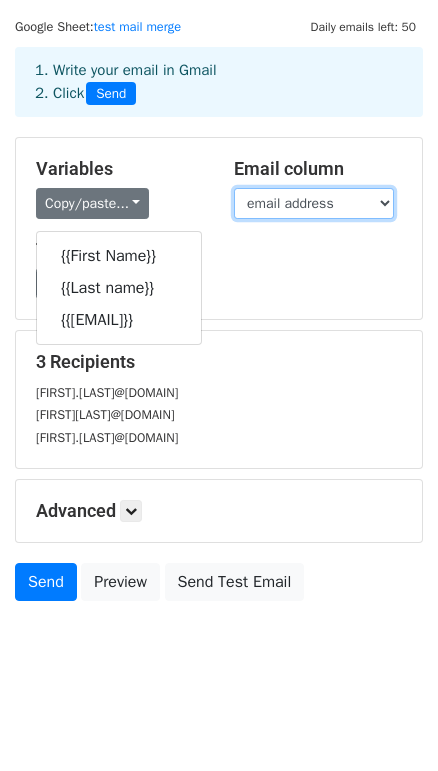 click on "First Name
Last name
email address" at bounding box center [314, 203] 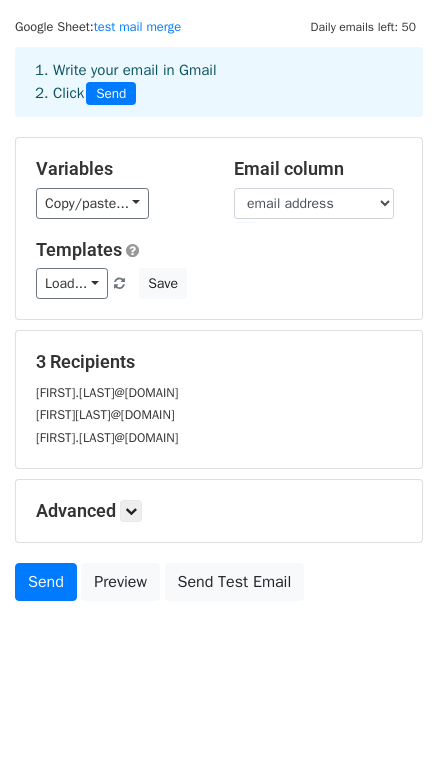 click on "Variables" at bounding box center (120, 169) 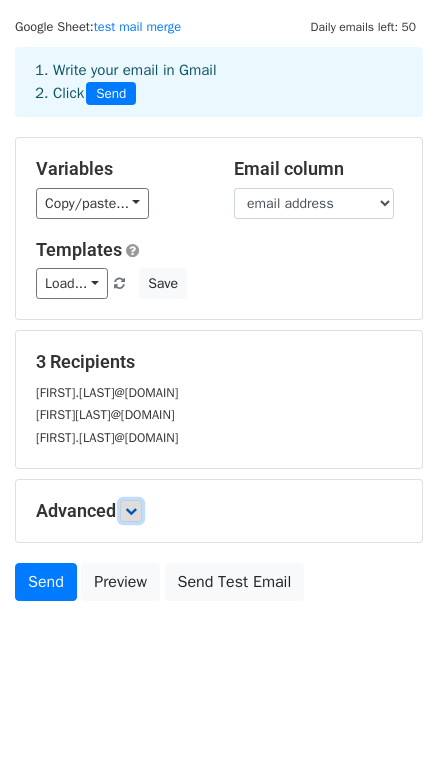 click at bounding box center (131, 511) 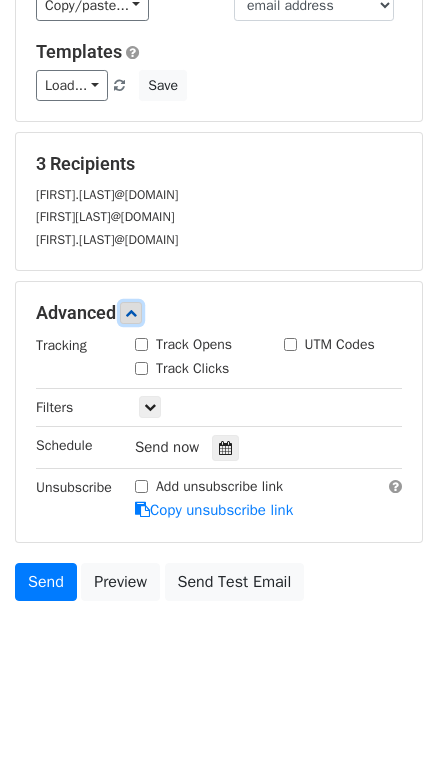 scroll, scrollTop: 352, scrollLeft: 0, axis: vertical 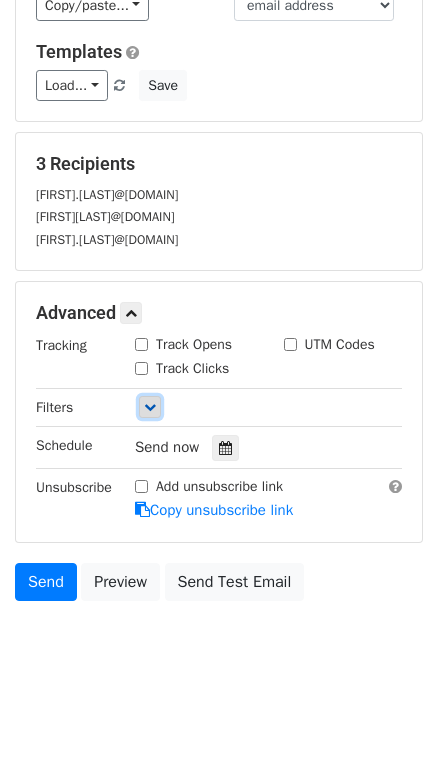 click at bounding box center (150, 407) 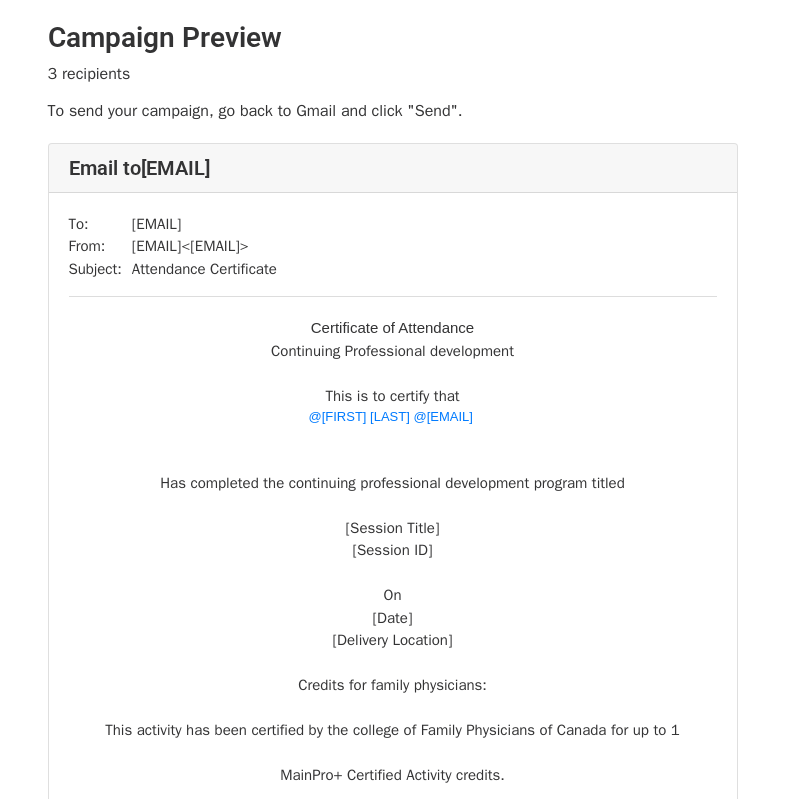 scroll, scrollTop: 0, scrollLeft: 0, axis: both 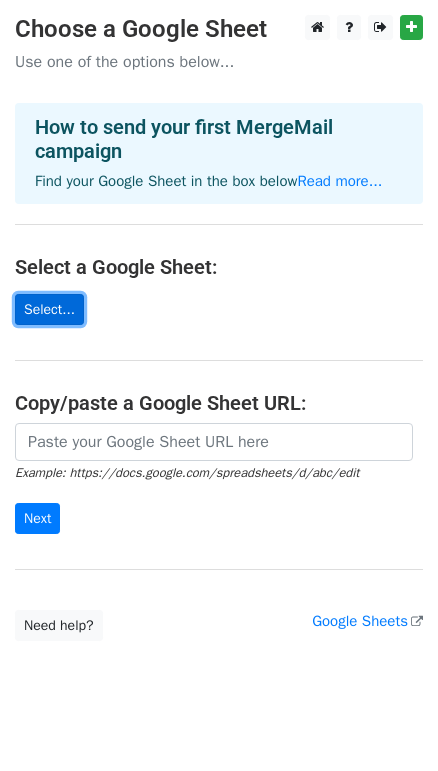 click on "Select..." at bounding box center (49, 309) 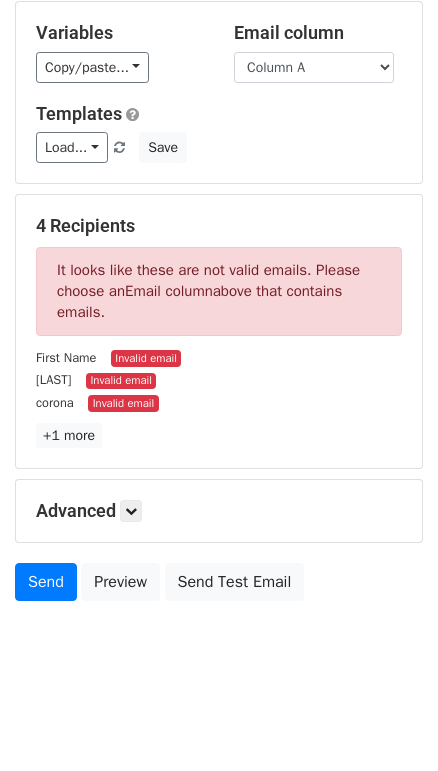 scroll, scrollTop: 90, scrollLeft: 0, axis: vertical 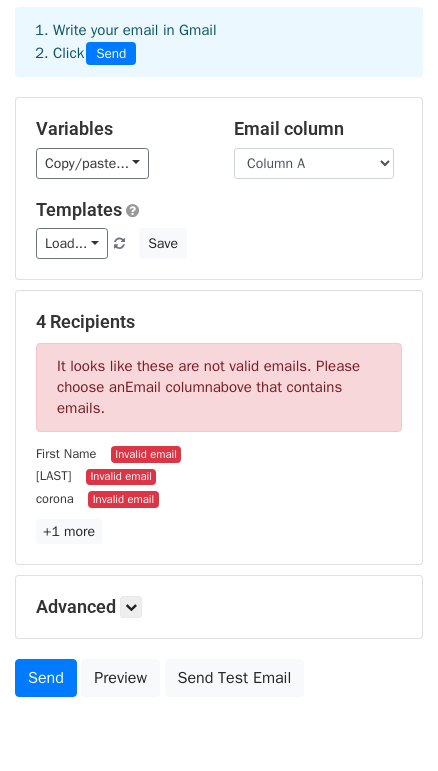 click on "Invalid email" at bounding box center [146, 454] 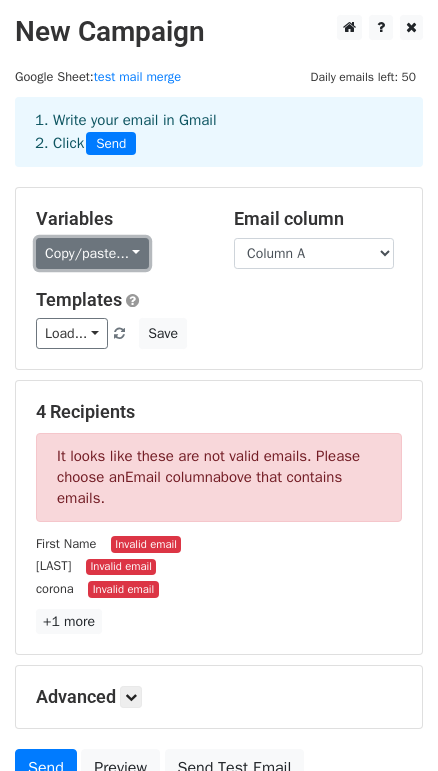 click on "Copy/paste..." at bounding box center [92, 253] 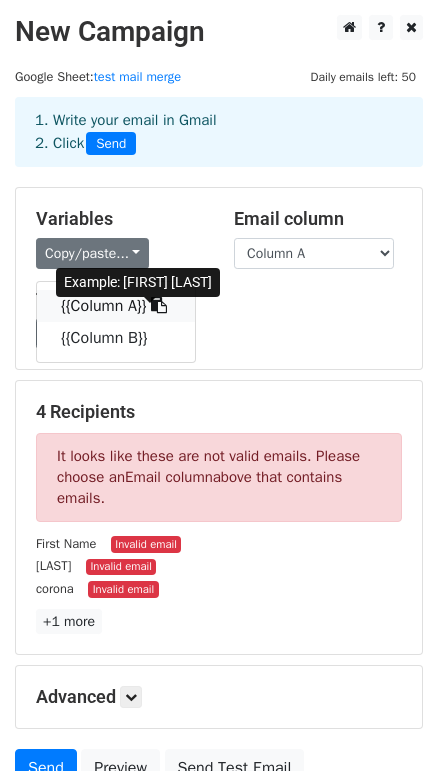 click on "{{Column A}}" at bounding box center [116, 306] 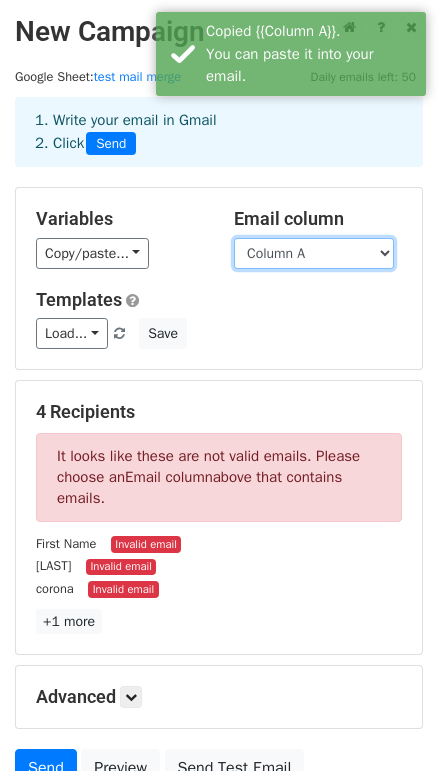 click on "Column A
Column B" at bounding box center (314, 253) 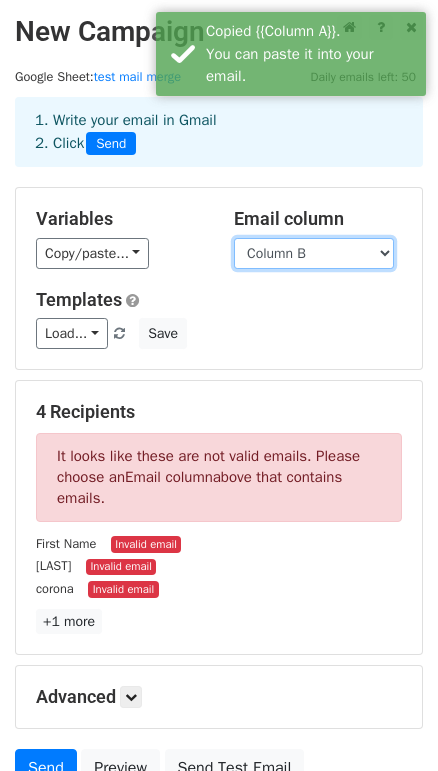 click on "Column A
Column B" at bounding box center [314, 253] 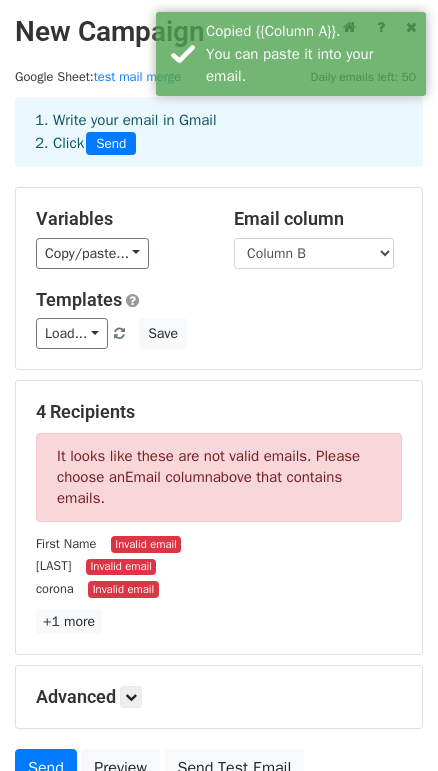 click on "Load...
No templates saved
Save" at bounding box center [219, 333] 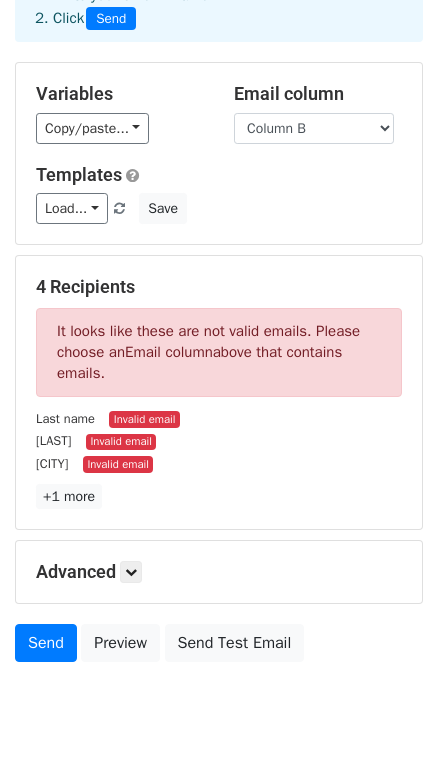scroll, scrollTop: 299, scrollLeft: 0, axis: vertical 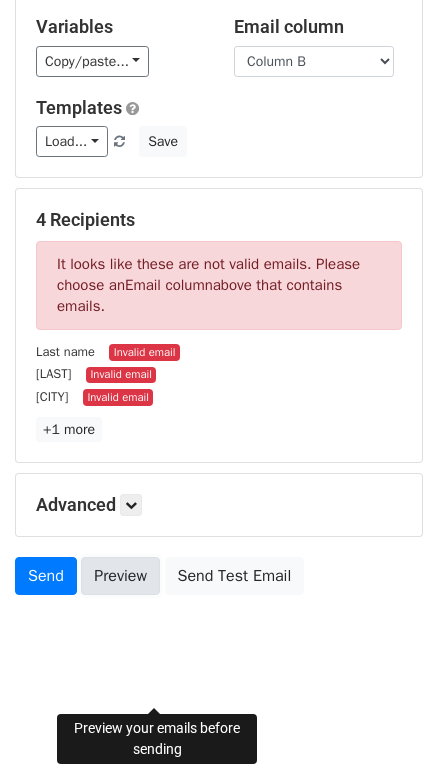 click on "Preview" at bounding box center (120, 576) 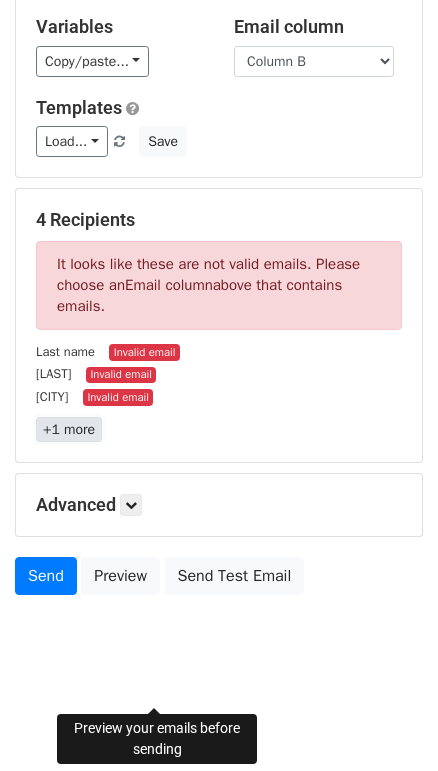 click on "+1 more" at bounding box center [69, 429] 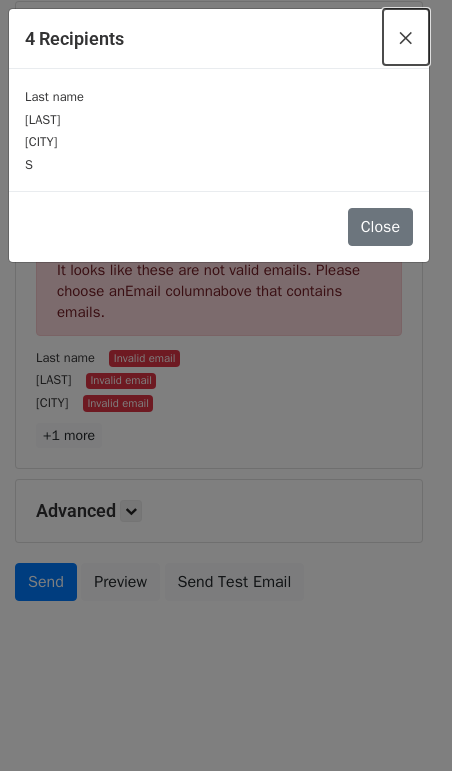 click on "×" at bounding box center (406, 37) 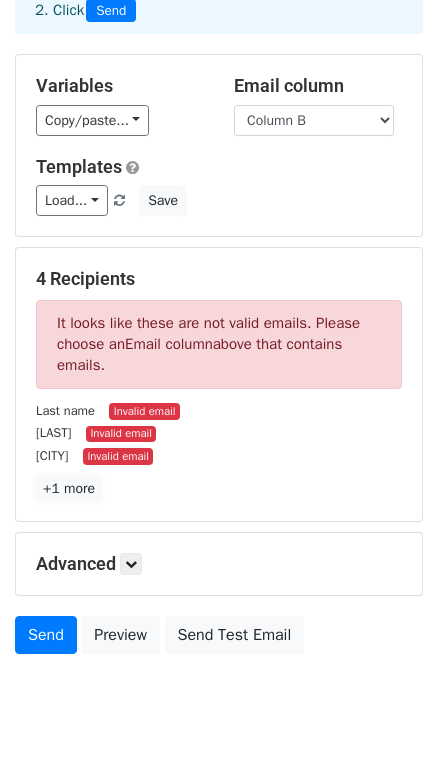 scroll, scrollTop: 0, scrollLeft: 0, axis: both 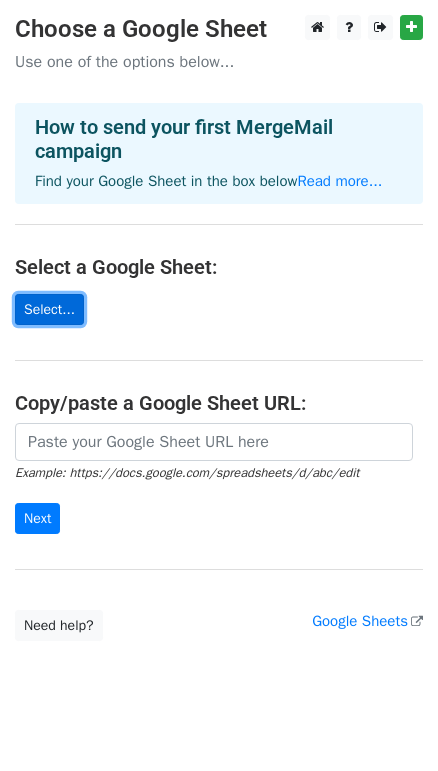 click on "Select..." at bounding box center [49, 309] 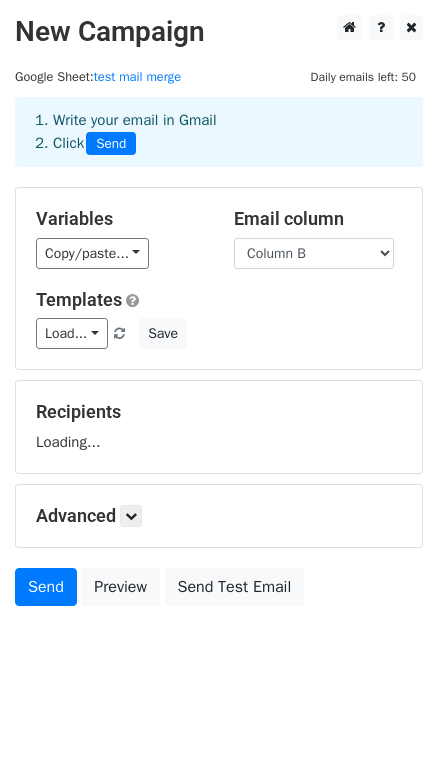 scroll, scrollTop: 0, scrollLeft: 0, axis: both 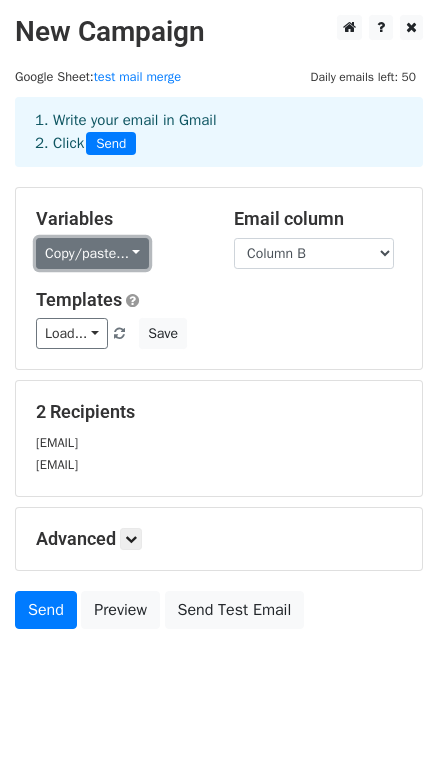 click on "Copy/paste..." at bounding box center [92, 253] 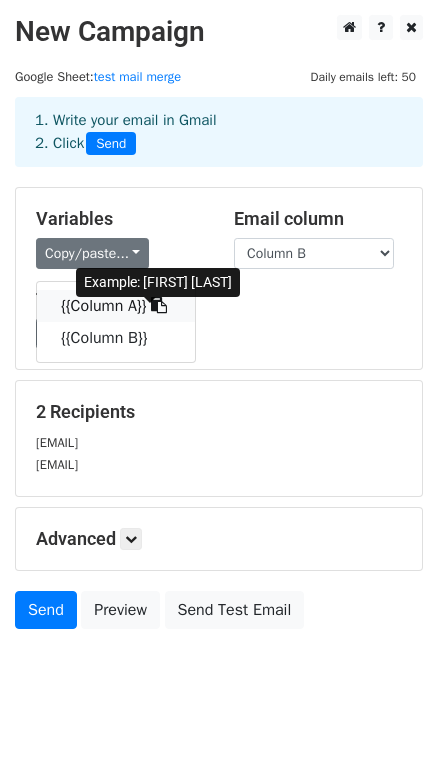 click on "{{Column A}}" at bounding box center [116, 306] 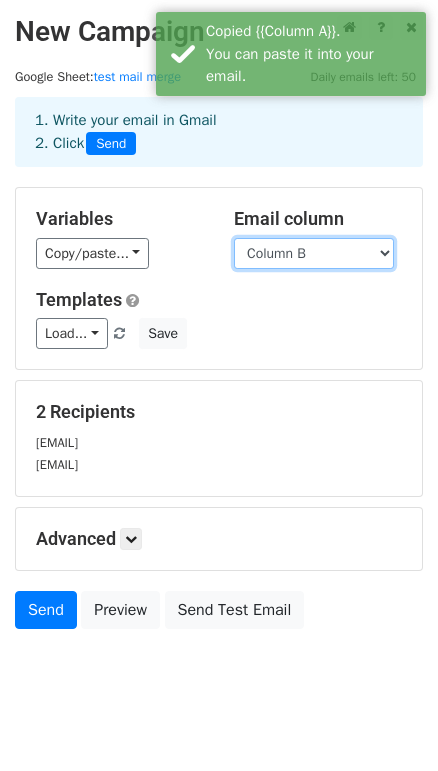 click on "Column A
Column B" at bounding box center [314, 253] 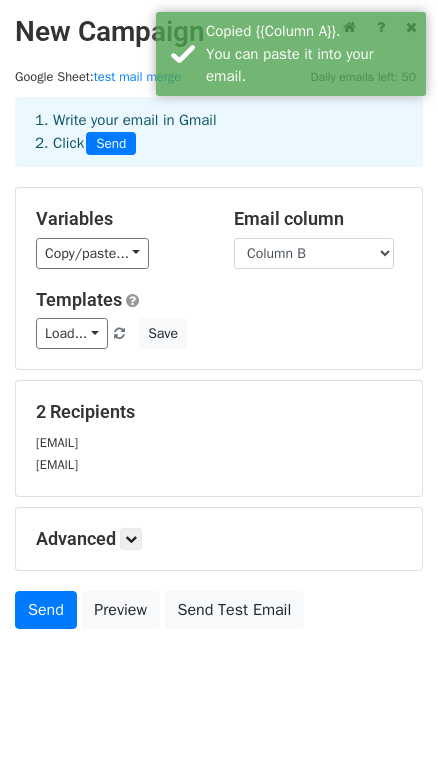 click on "Variables" at bounding box center (120, 219) 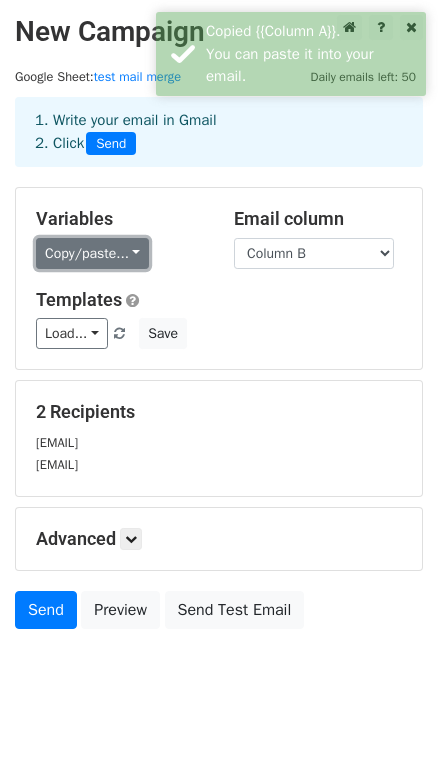 click on "Copy/paste..." at bounding box center (92, 253) 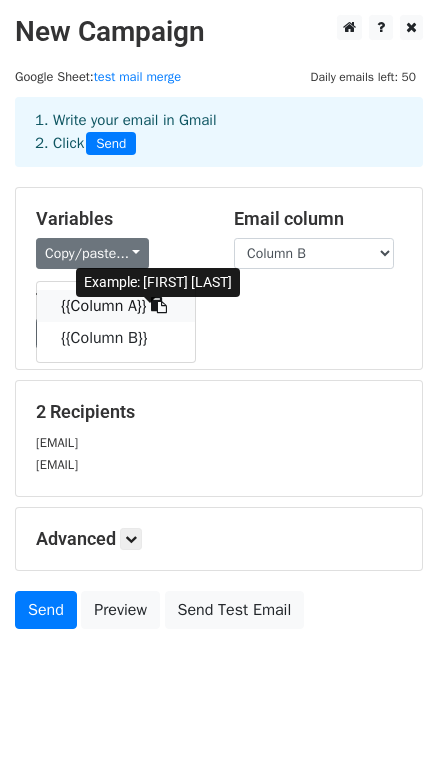 click on "{{Column A}}" at bounding box center [116, 306] 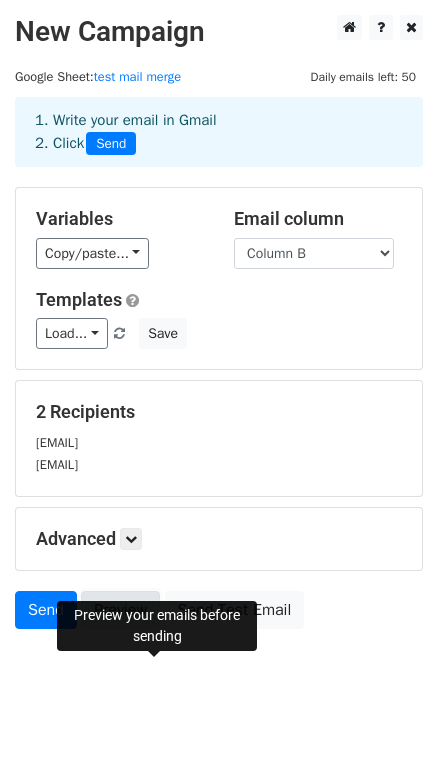 click on "Preview" at bounding box center [120, 610] 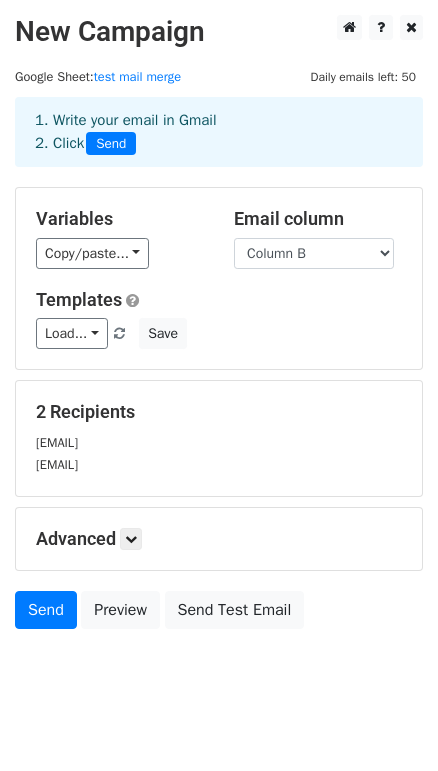 click on "Load...
No templates saved
Save" at bounding box center (219, 333) 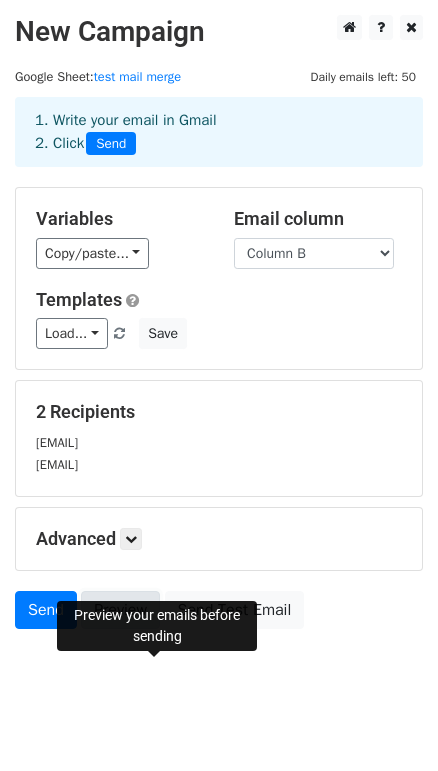 click on "Preview" at bounding box center (120, 610) 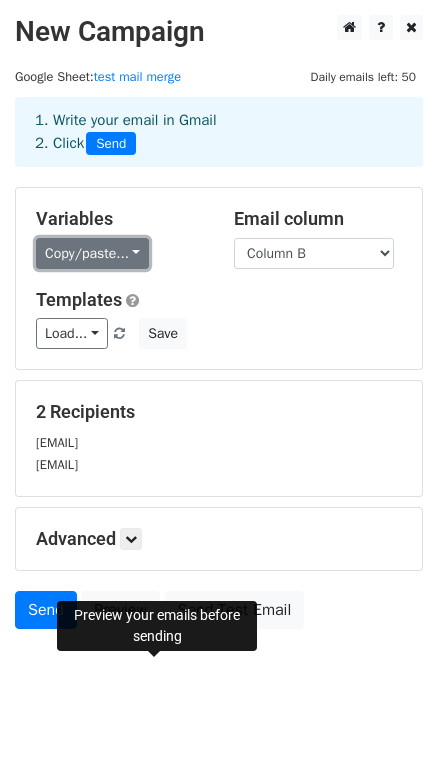 click on "Copy/paste..." at bounding box center [92, 253] 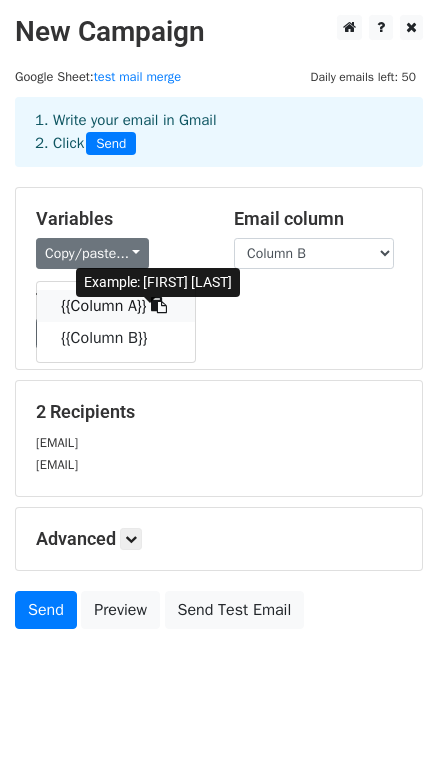 click at bounding box center [159, 305] 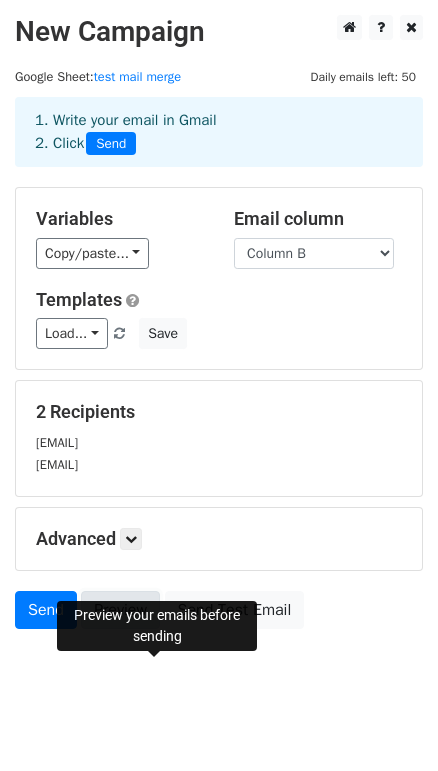click on "Preview" at bounding box center (120, 610) 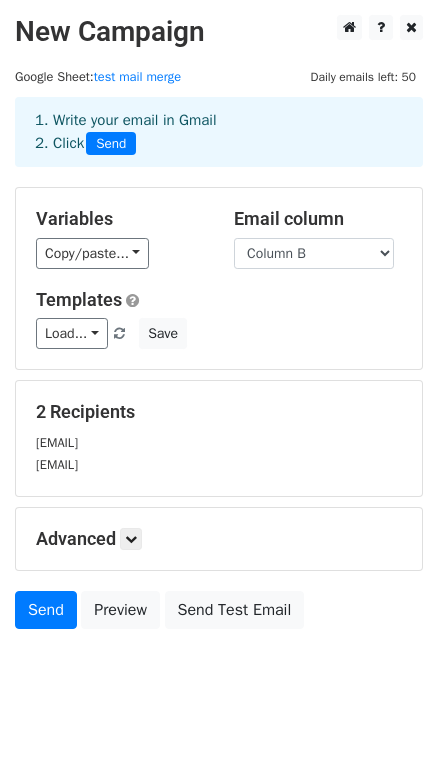 click on "[EMAIL]" at bounding box center [219, 464] 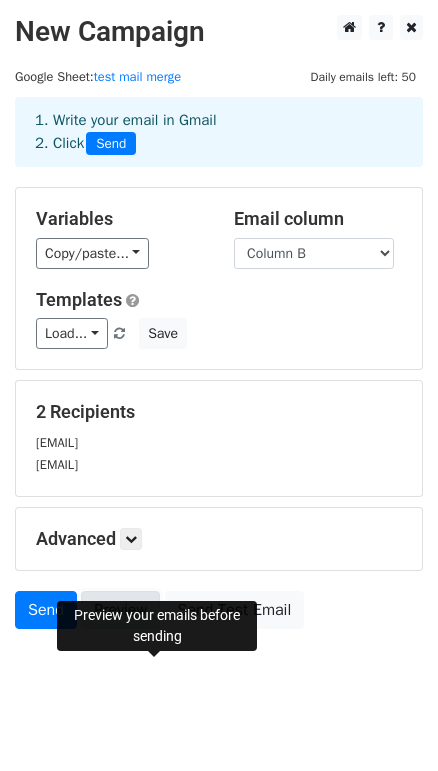 click on "Preview" at bounding box center [120, 610] 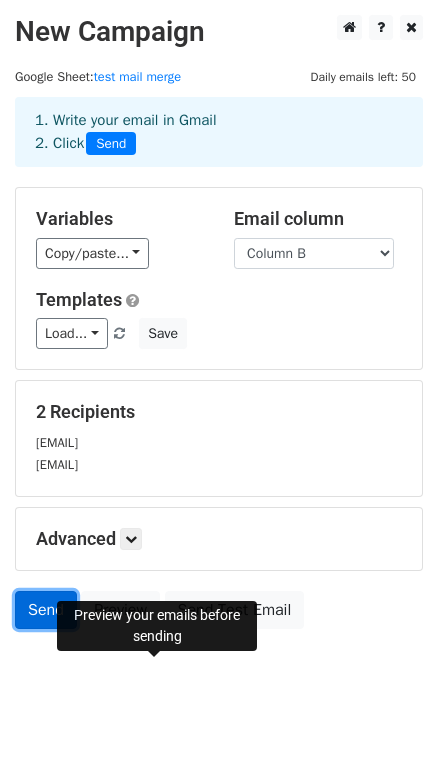 click on "Send" at bounding box center [46, 610] 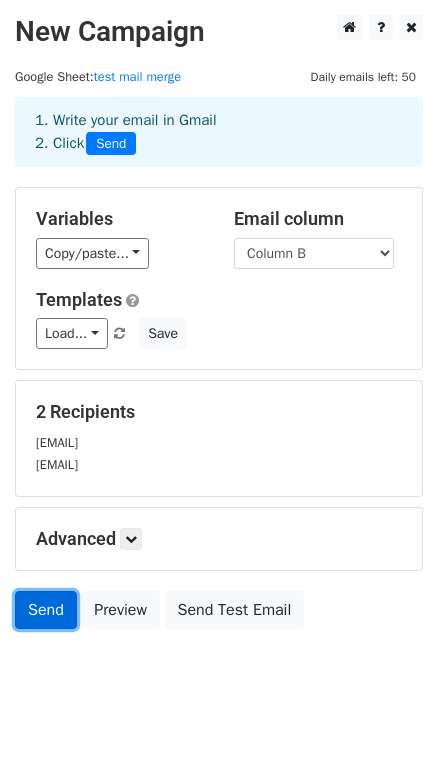 click on "Send" at bounding box center (46, 610) 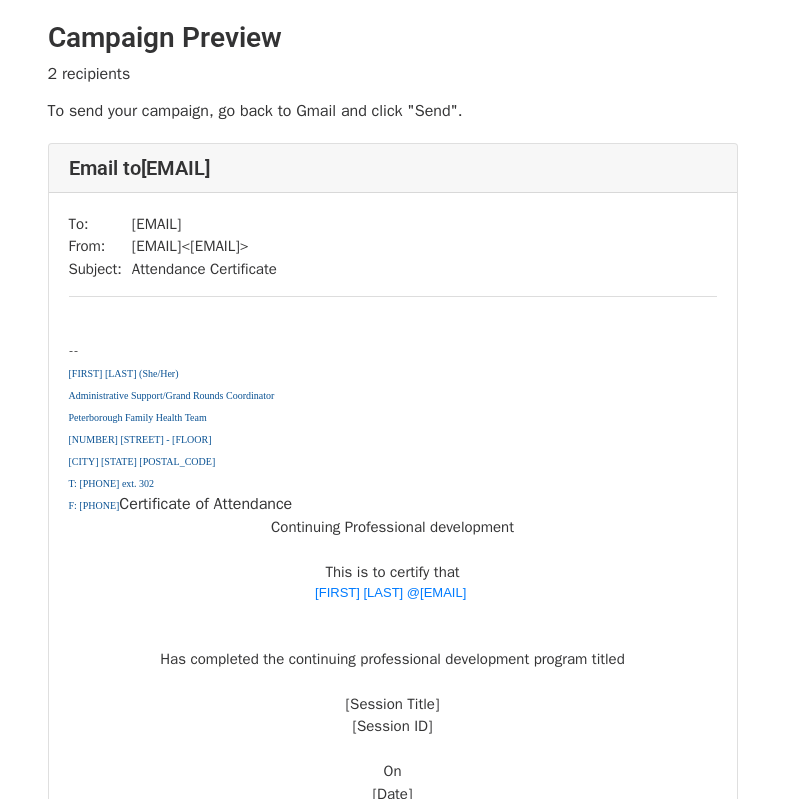 scroll, scrollTop: 0, scrollLeft: 0, axis: both 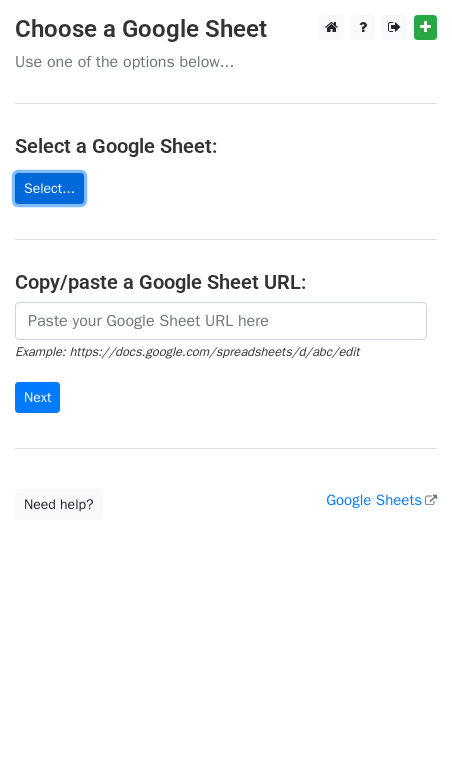 click on "Select..." at bounding box center [49, 188] 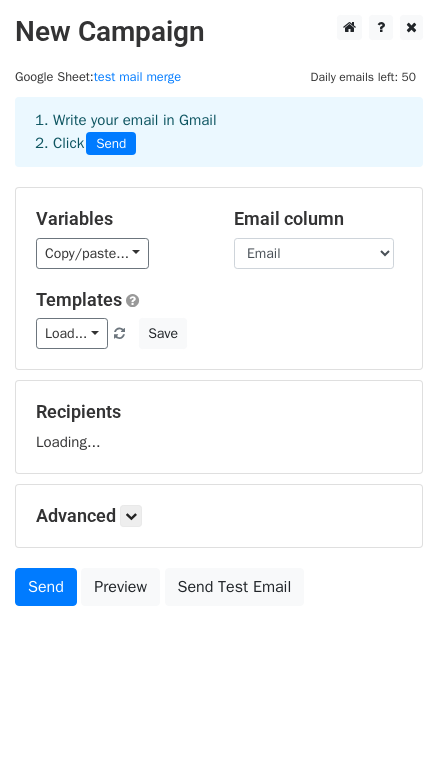 scroll, scrollTop: 0, scrollLeft: 0, axis: both 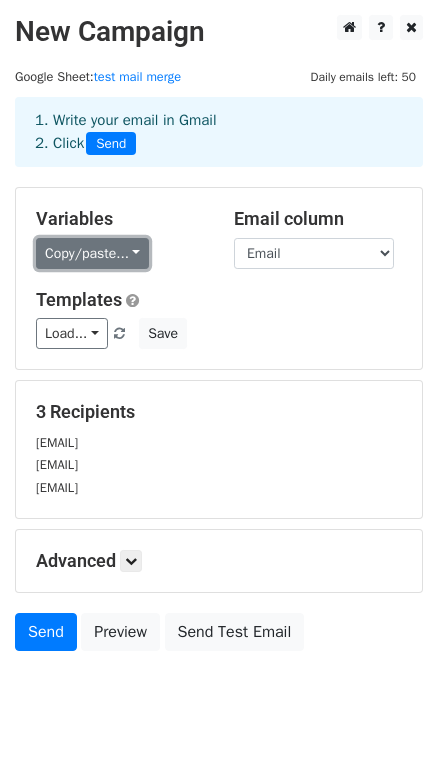 click on "Copy/paste..." at bounding box center (92, 253) 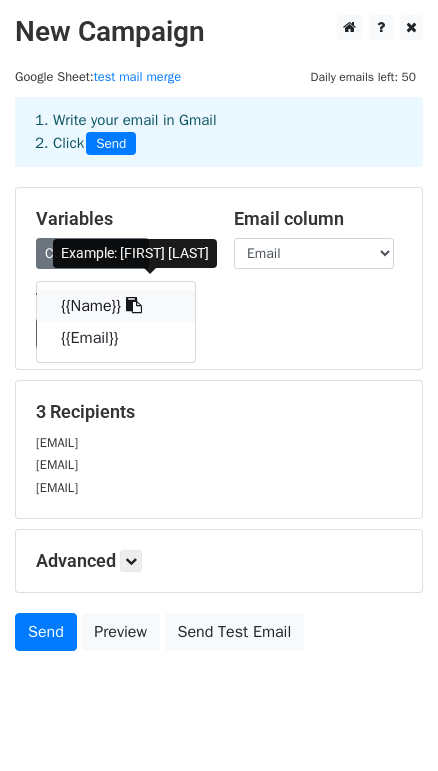 click at bounding box center (134, 305) 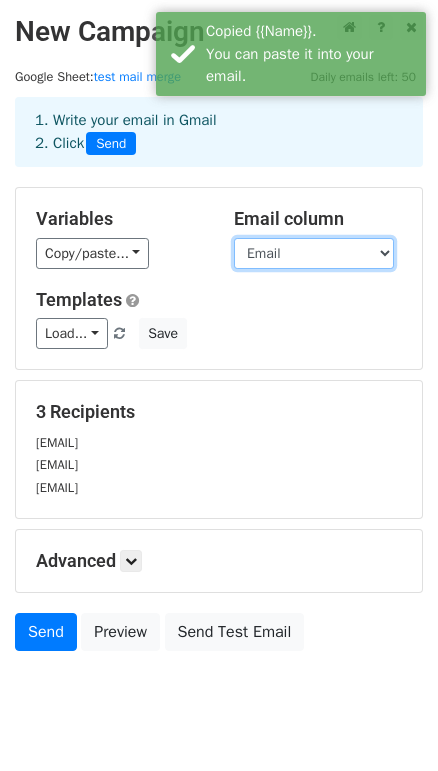 click on "Name
Email" at bounding box center [314, 253] 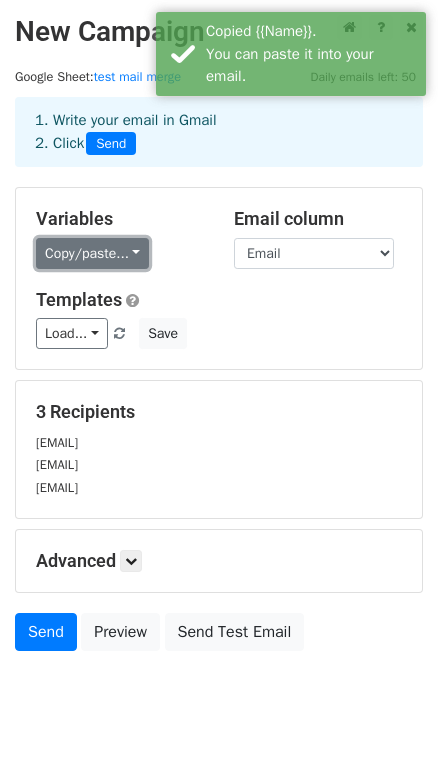 click on "Copy/paste..." at bounding box center (92, 253) 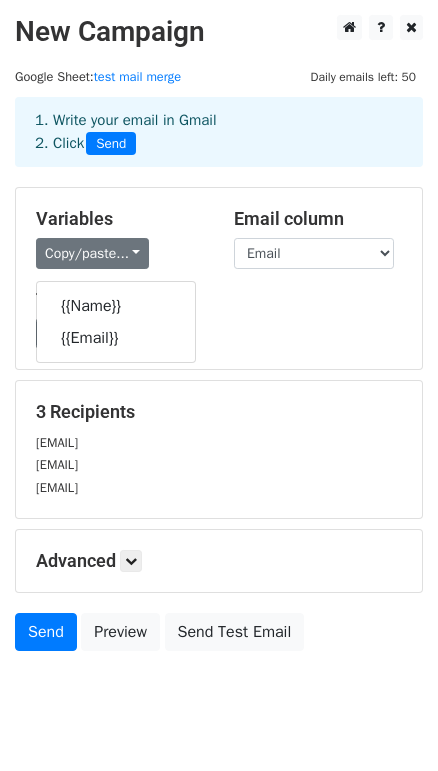 click on "Load...
No templates saved
Save" at bounding box center [219, 333] 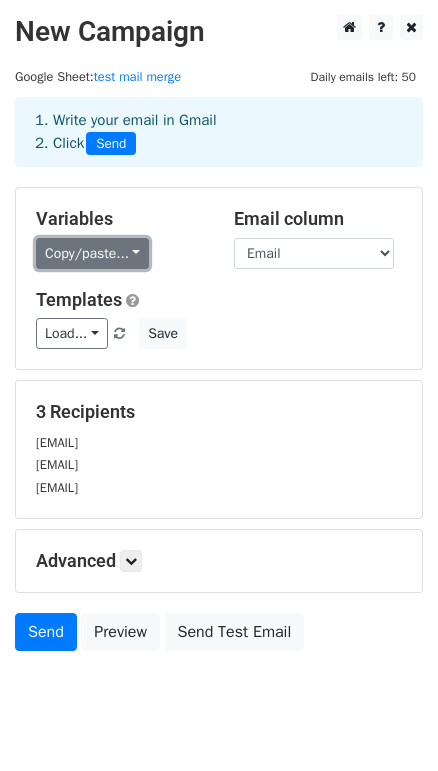 click on "Copy/paste..." at bounding box center [92, 253] 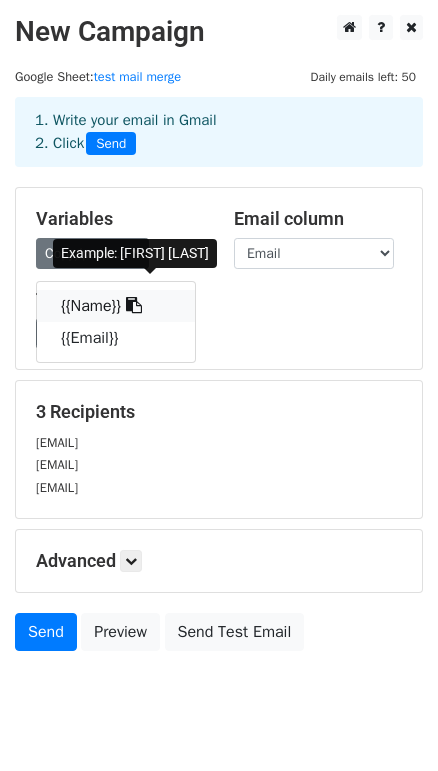 click at bounding box center [134, 305] 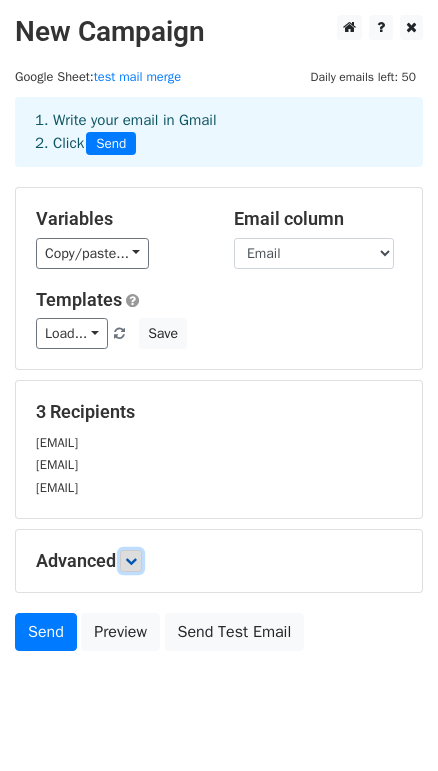 click at bounding box center (131, 561) 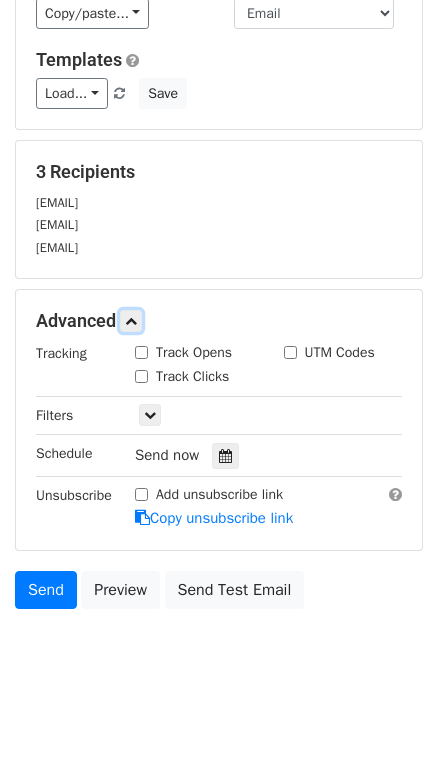 scroll, scrollTop: 272, scrollLeft: 0, axis: vertical 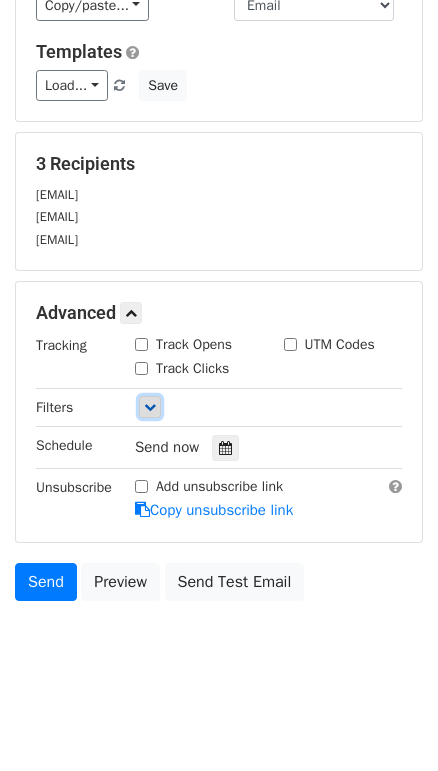 click at bounding box center [150, 407] 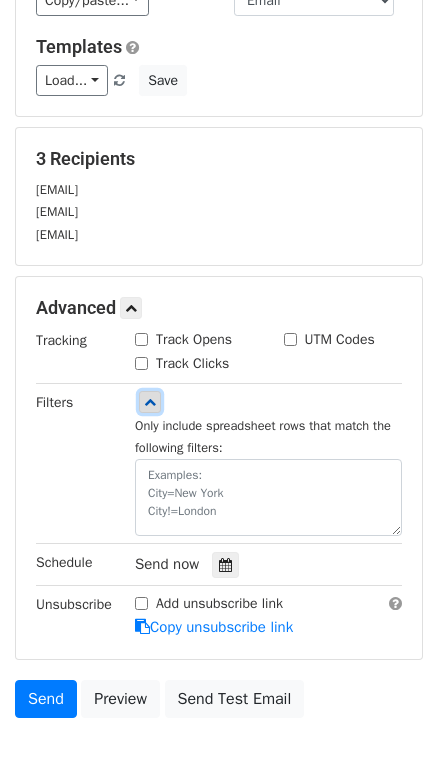scroll, scrollTop: 0, scrollLeft: 0, axis: both 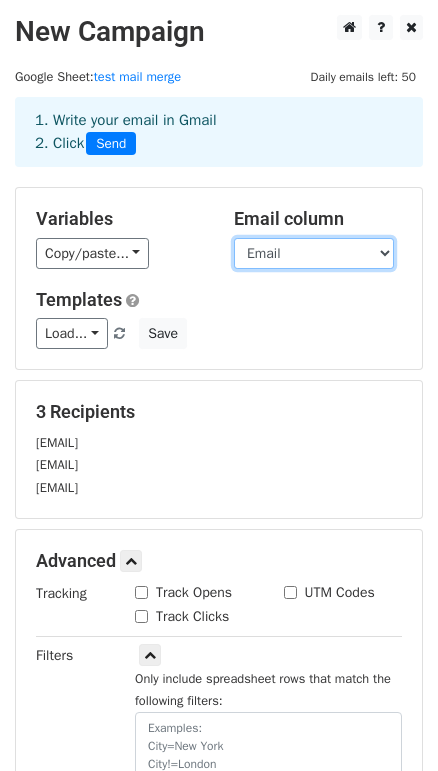click on "Name
Email" at bounding box center (314, 253) 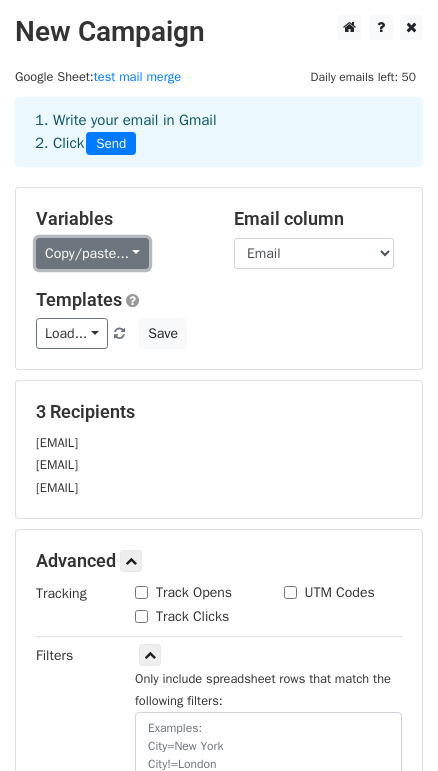 click on "Copy/paste..." at bounding box center (92, 253) 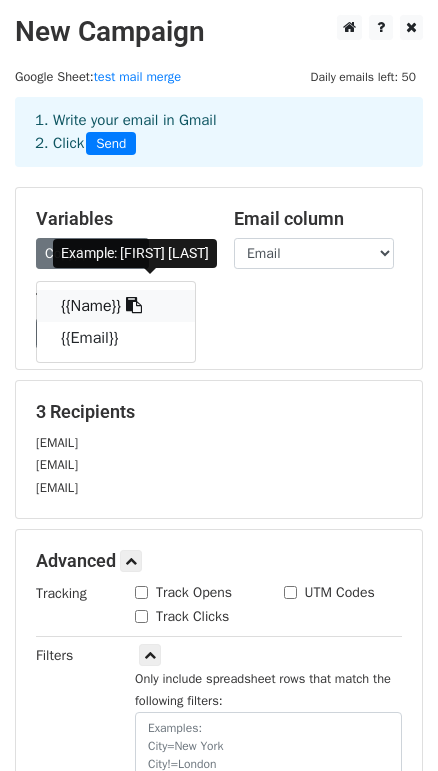 click at bounding box center (134, 305) 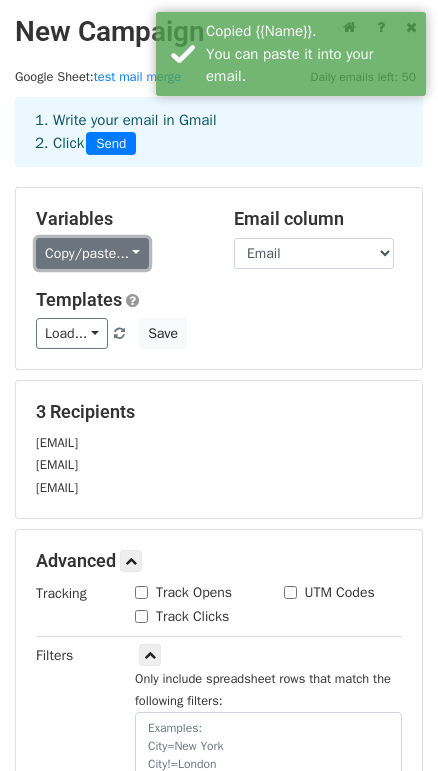 click on "Copy/paste..." at bounding box center (92, 253) 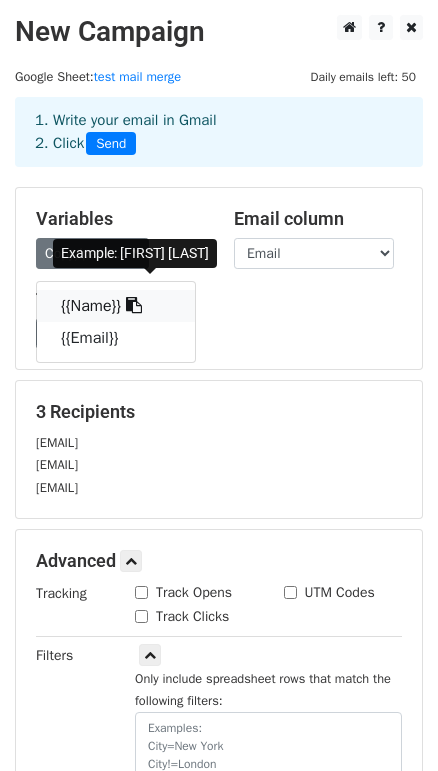 click at bounding box center [134, 305] 